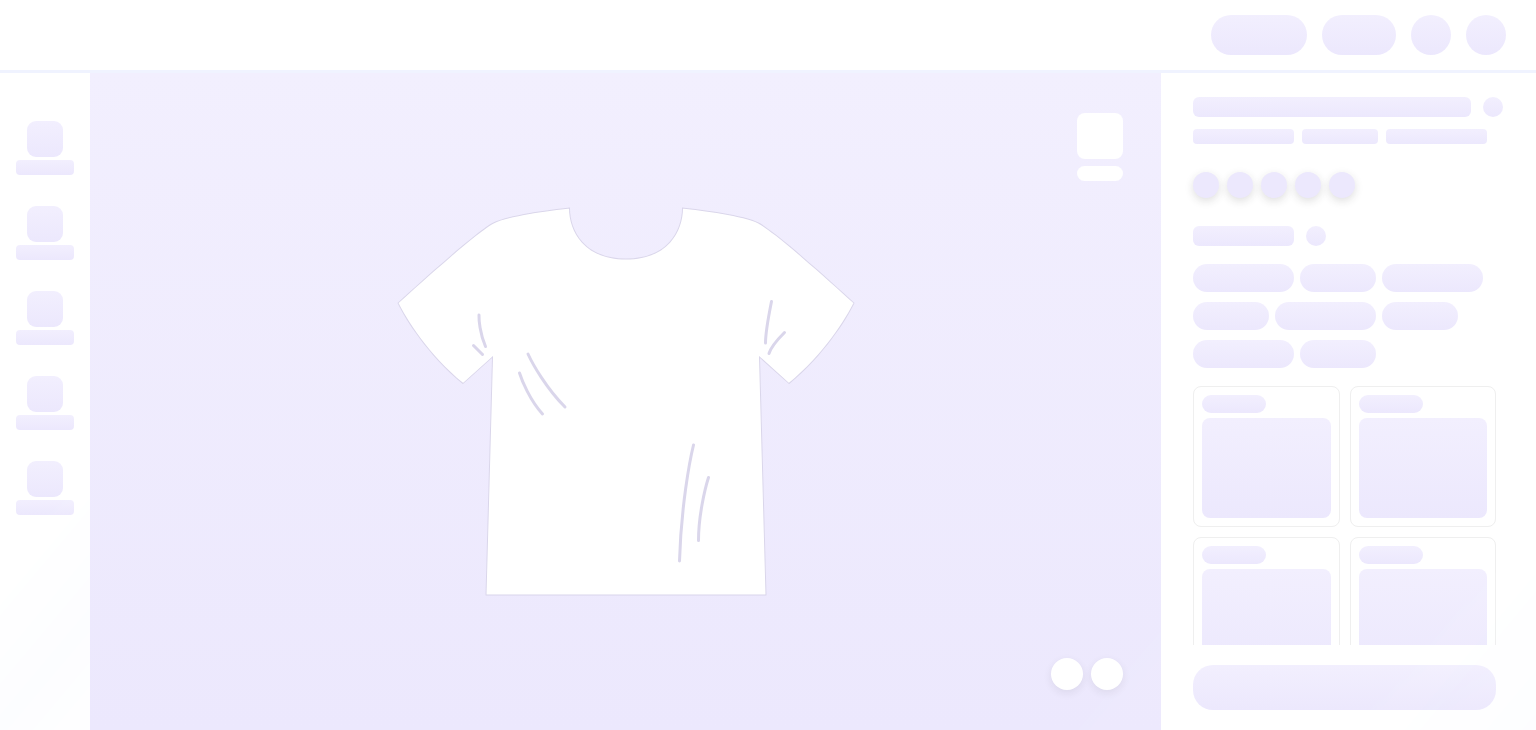 scroll, scrollTop: 0, scrollLeft: 0, axis: both 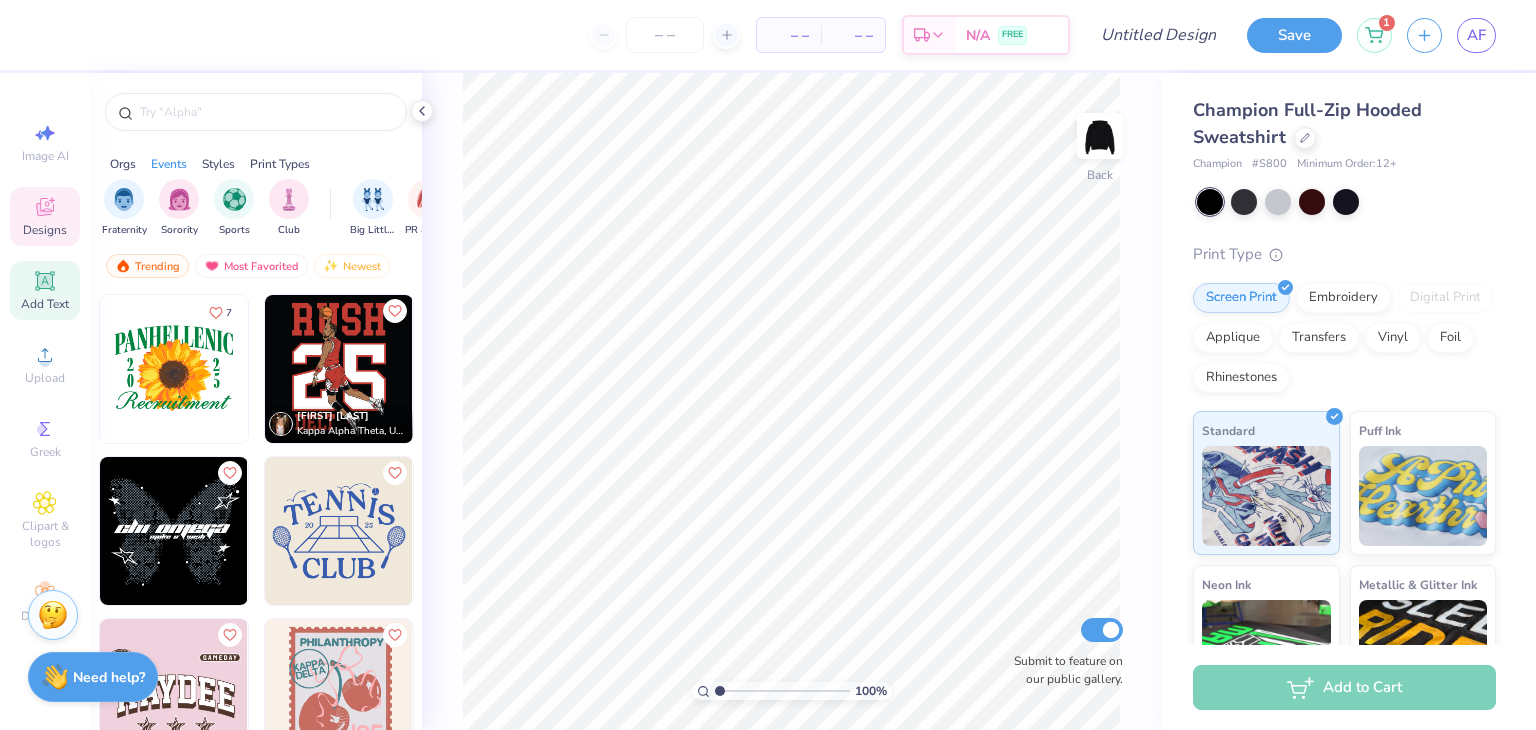 click on "Add Text" at bounding box center [45, 304] 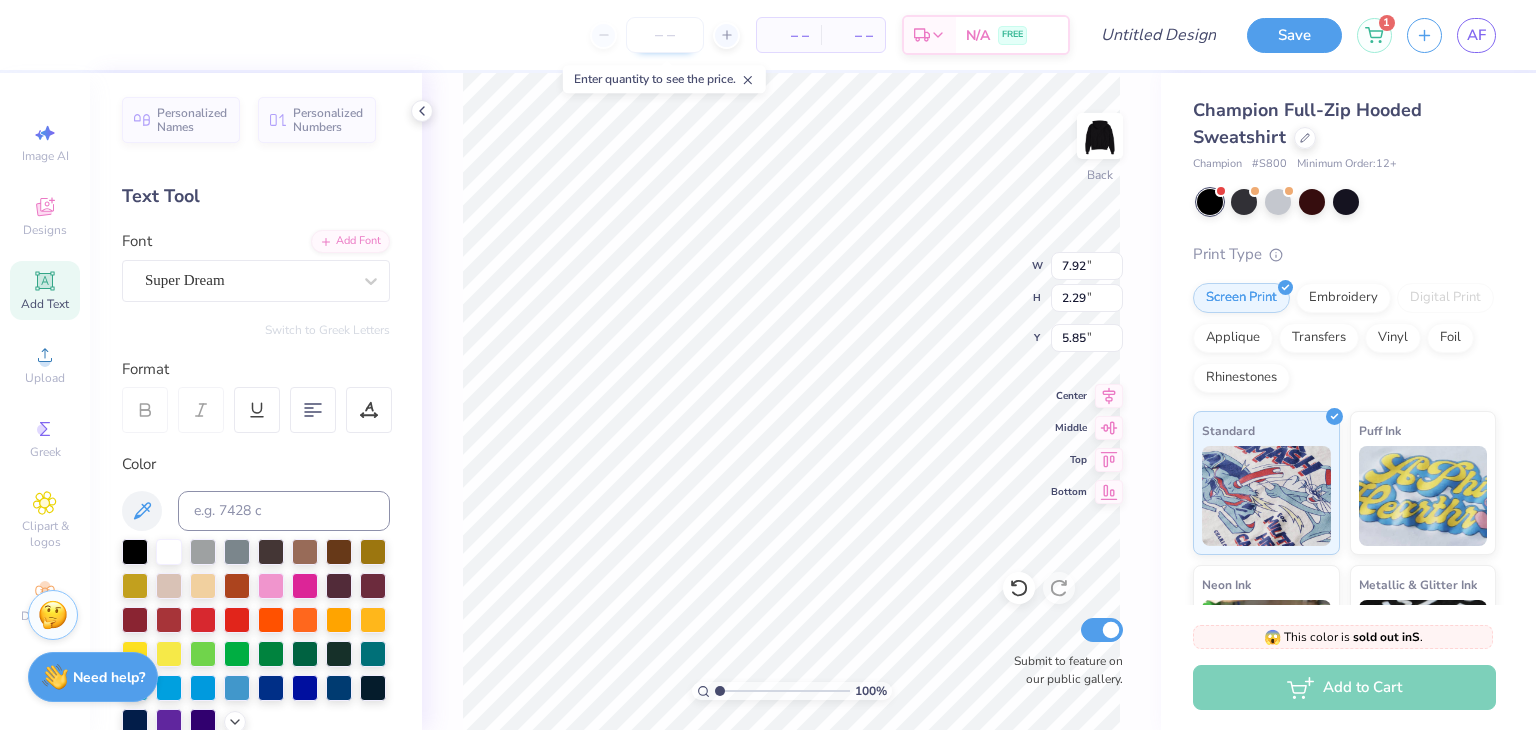 click at bounding box center (665, 35) 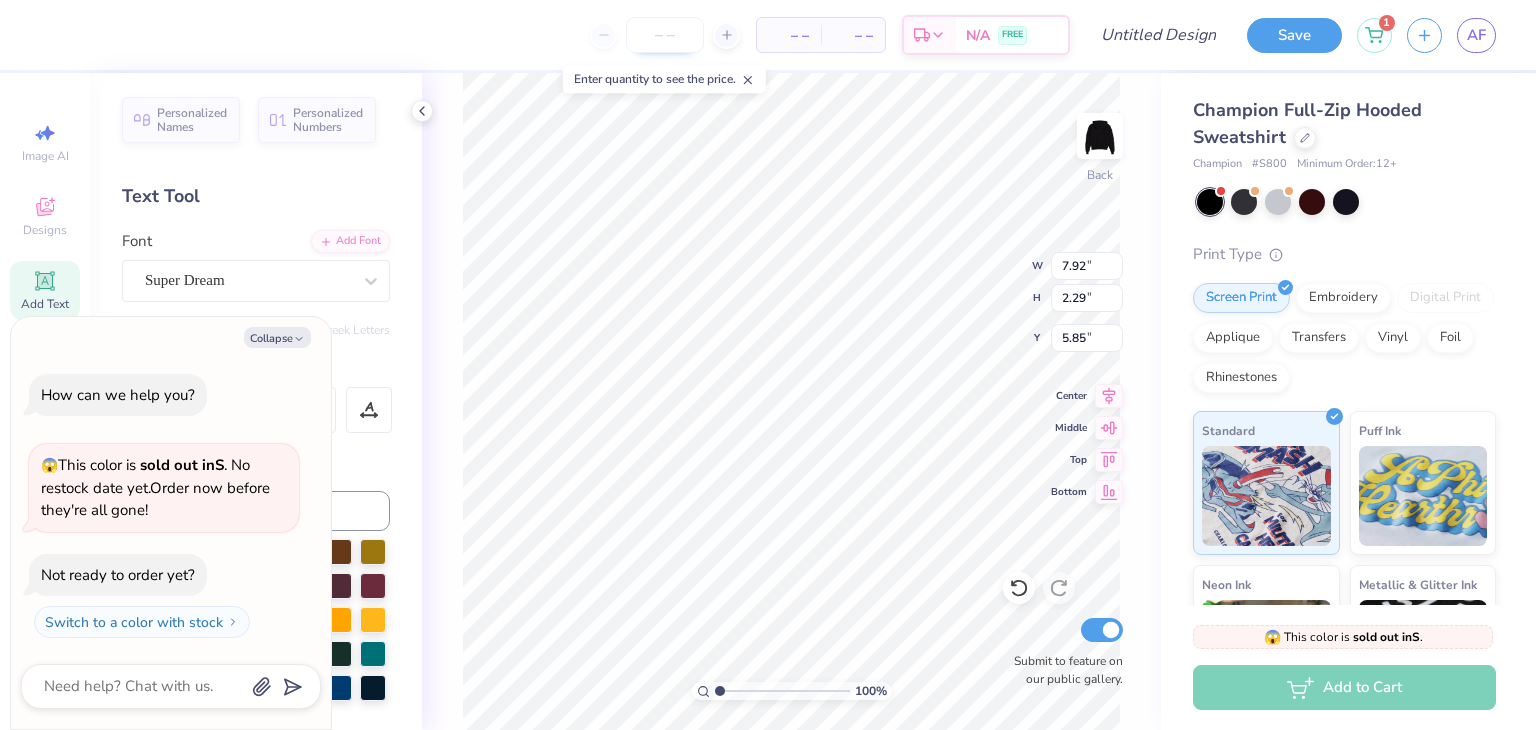 type on "x" 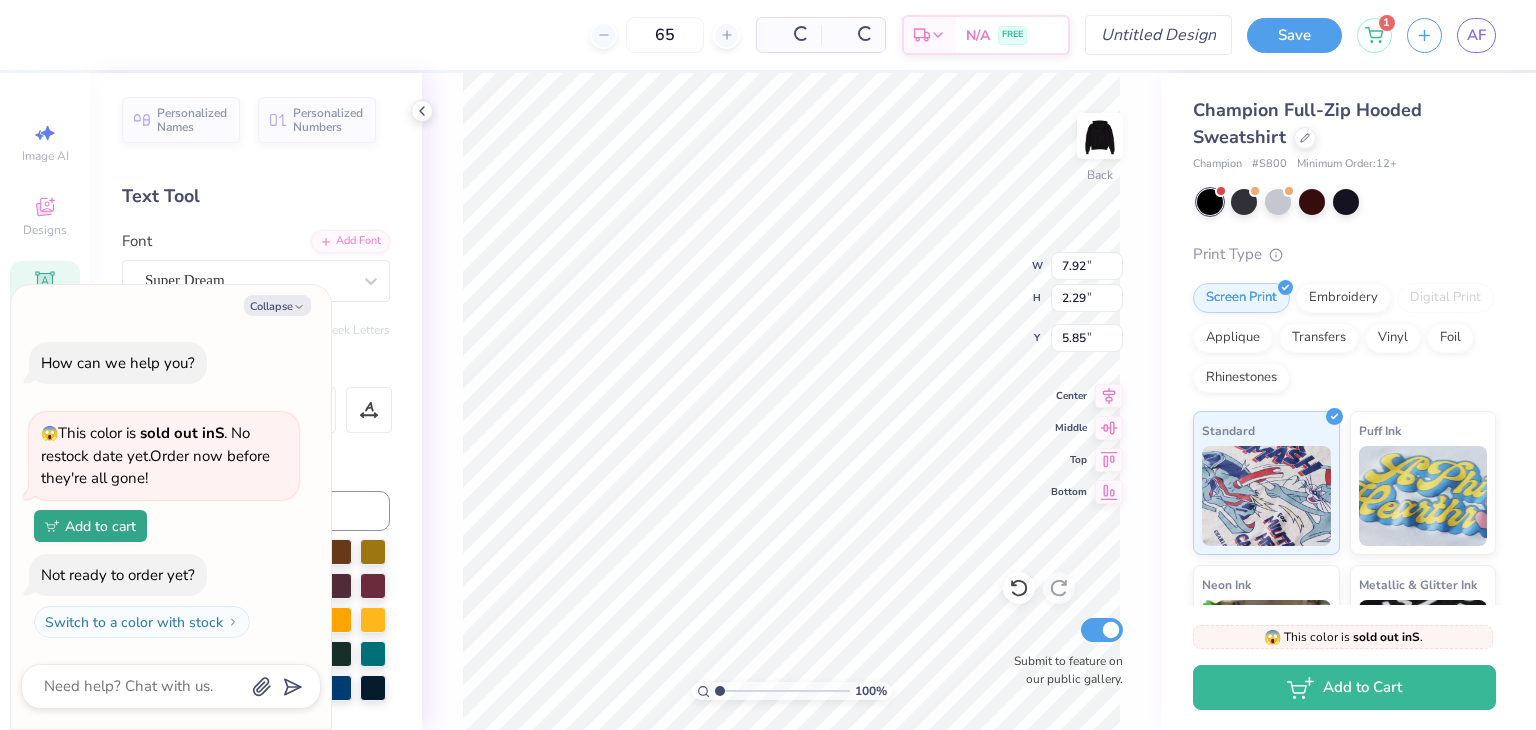 type on "65" 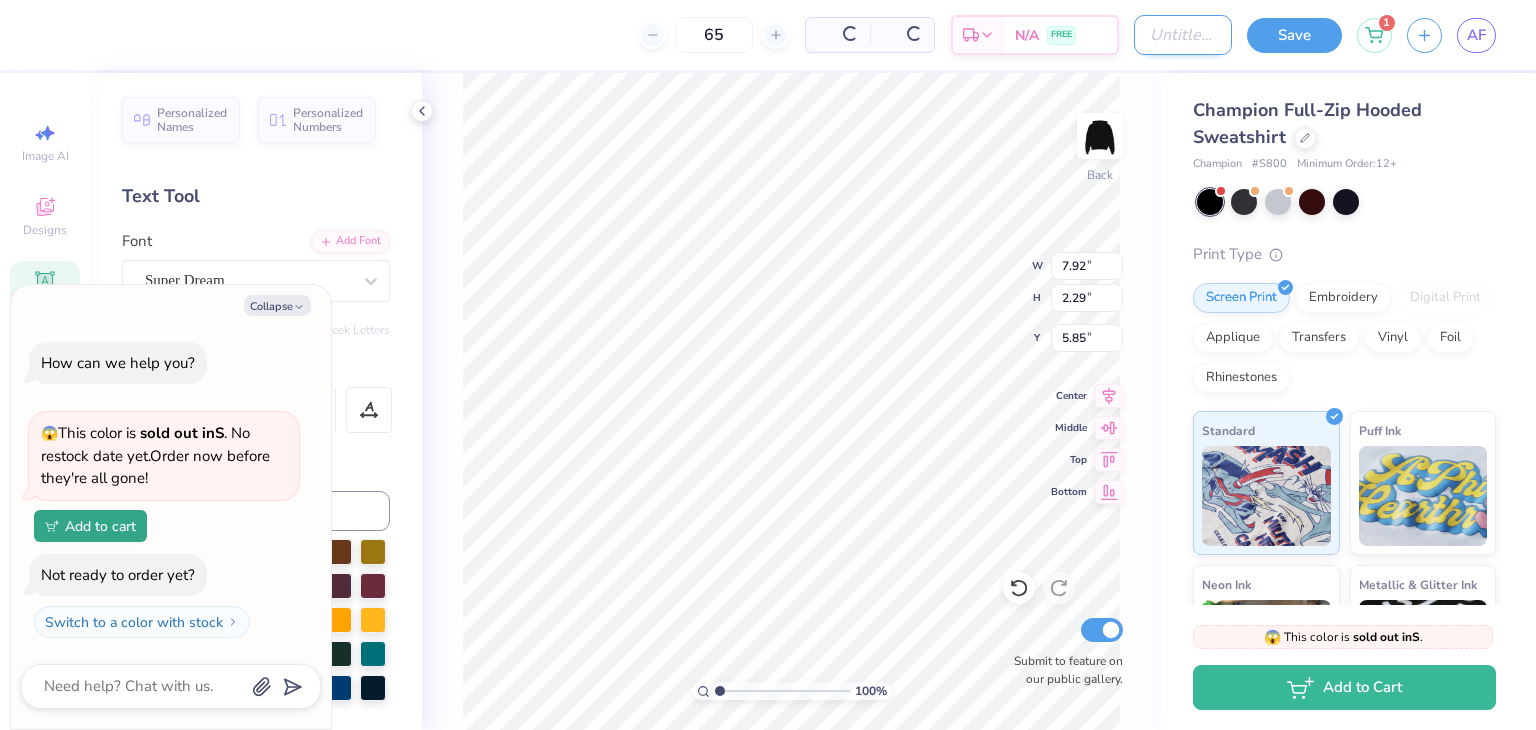 click on "Design Title" at bounding box center [1183, 35] 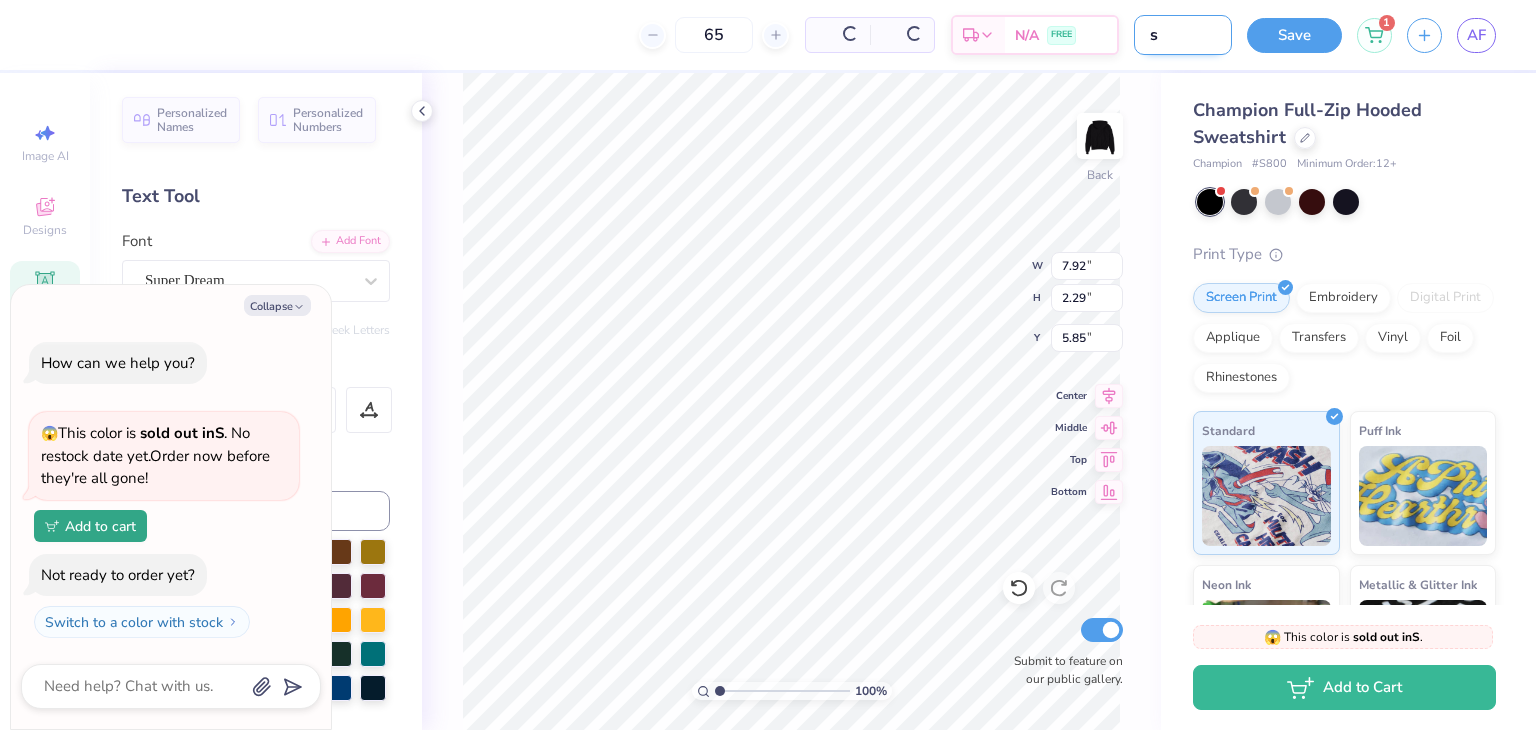 type on "s8" 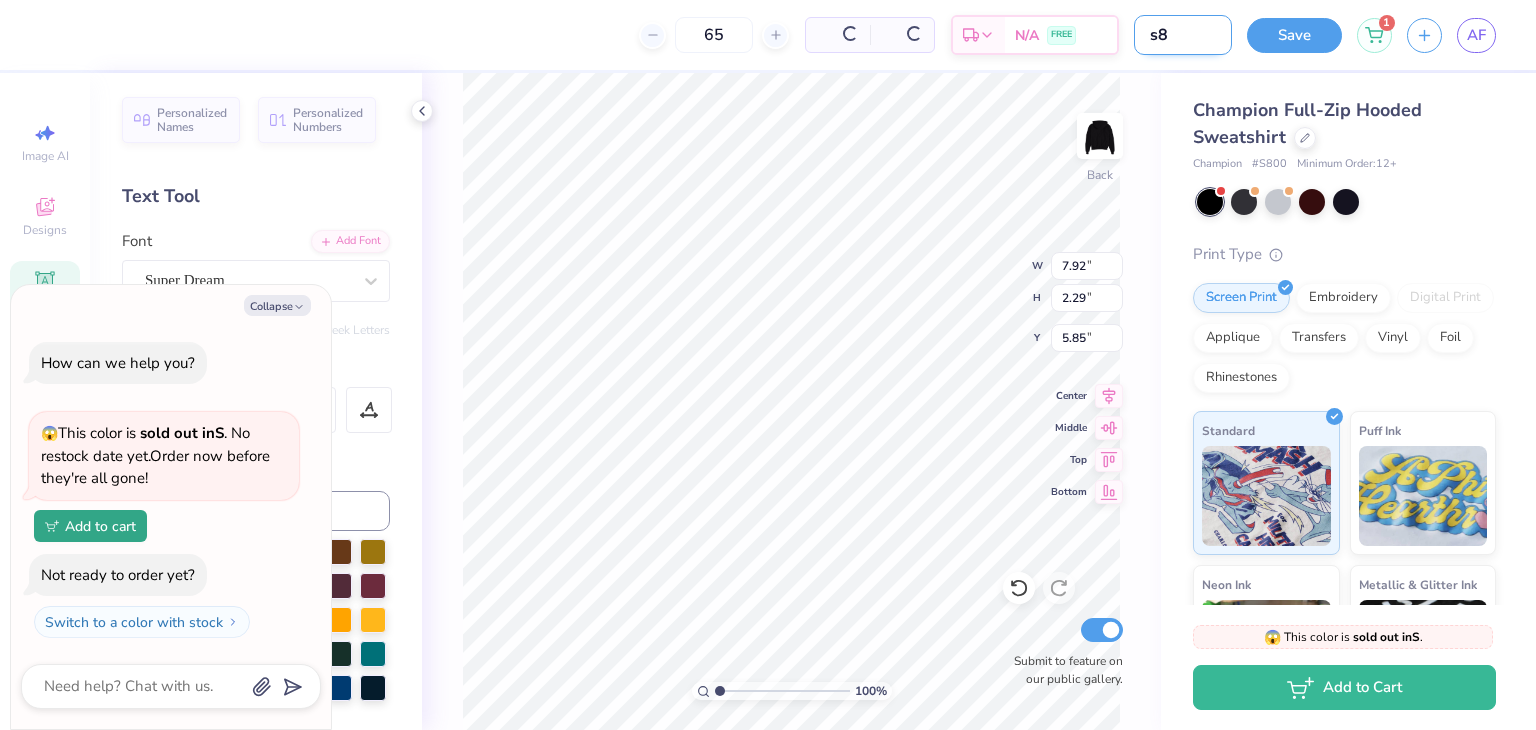 type on "s80" 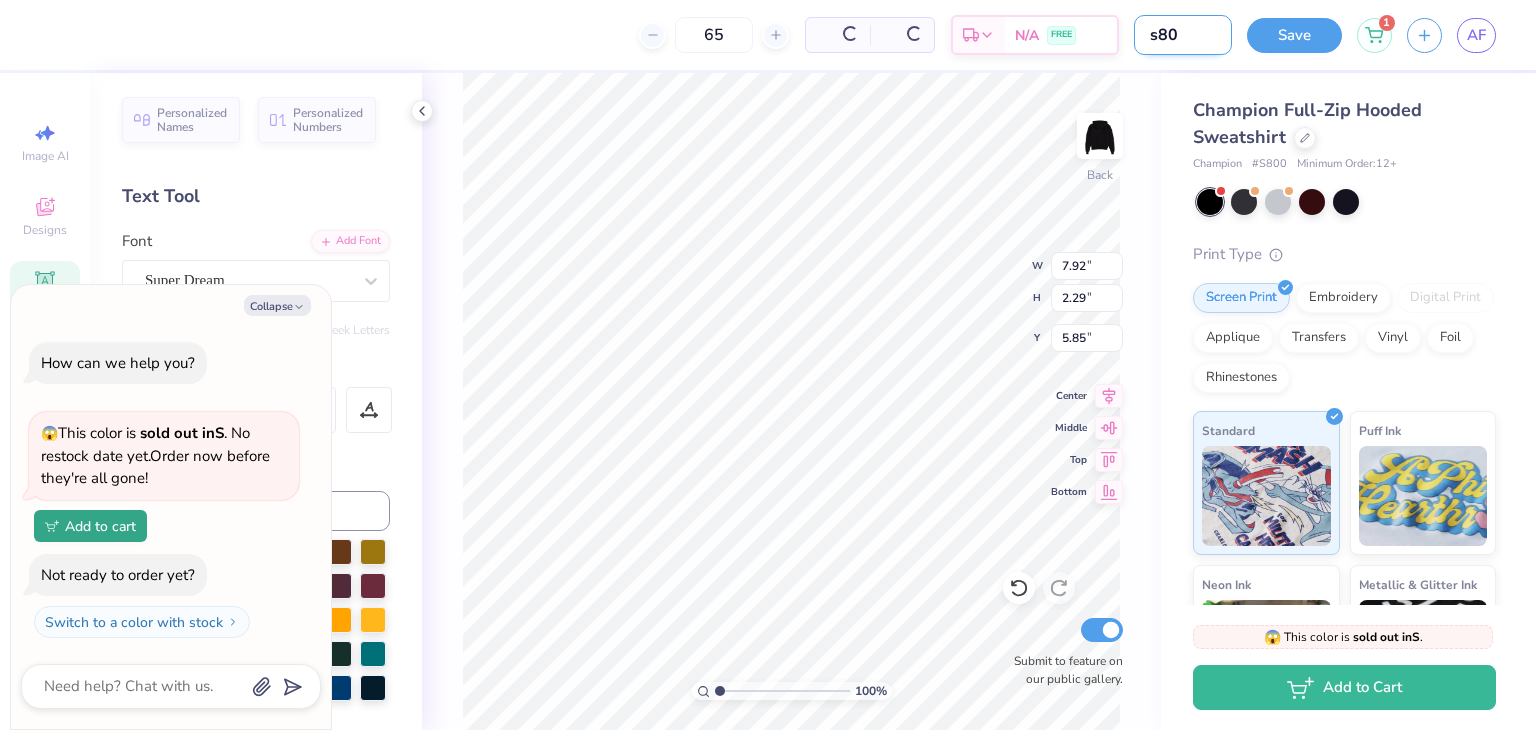type on "s800" 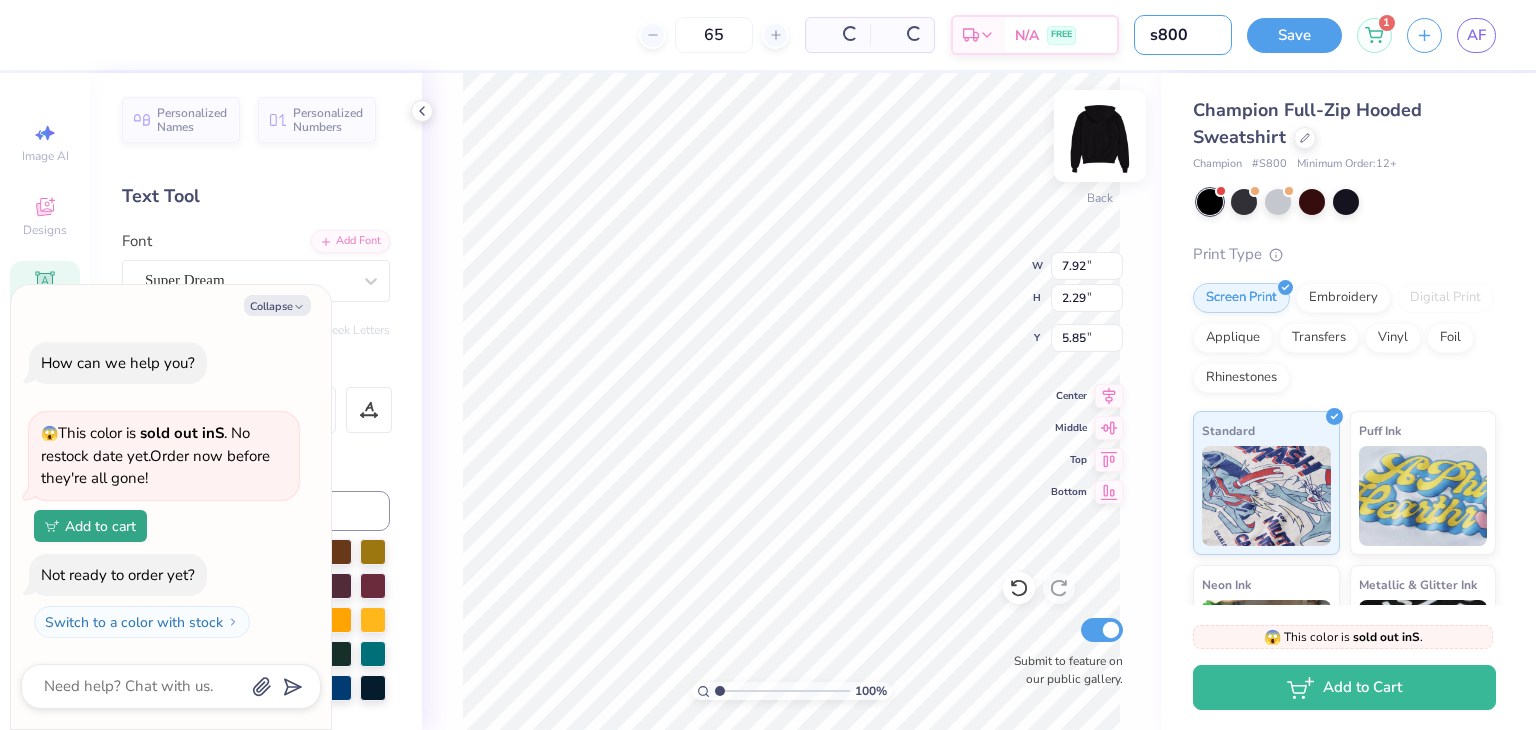 type on "s800" 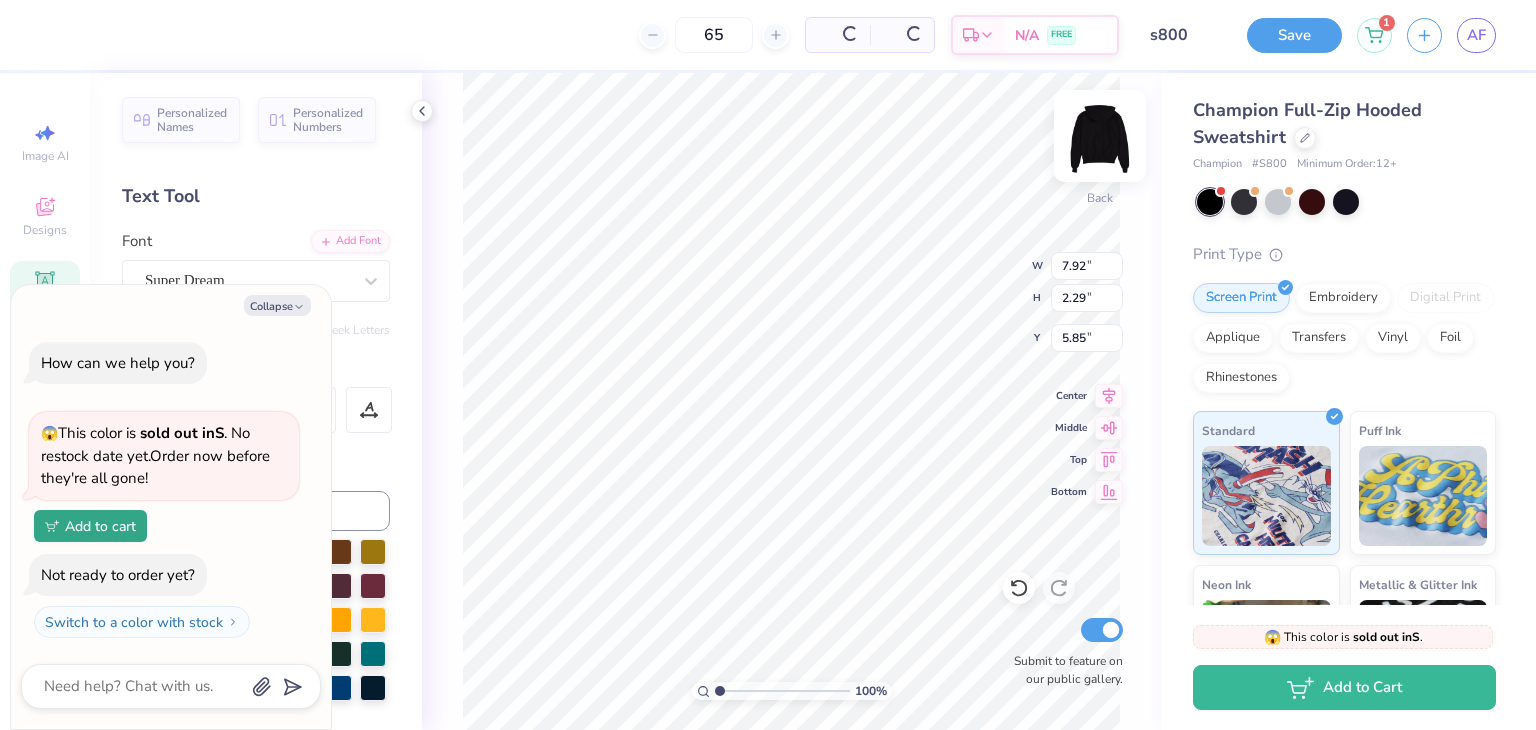 click at bounding box center [1100, 136] 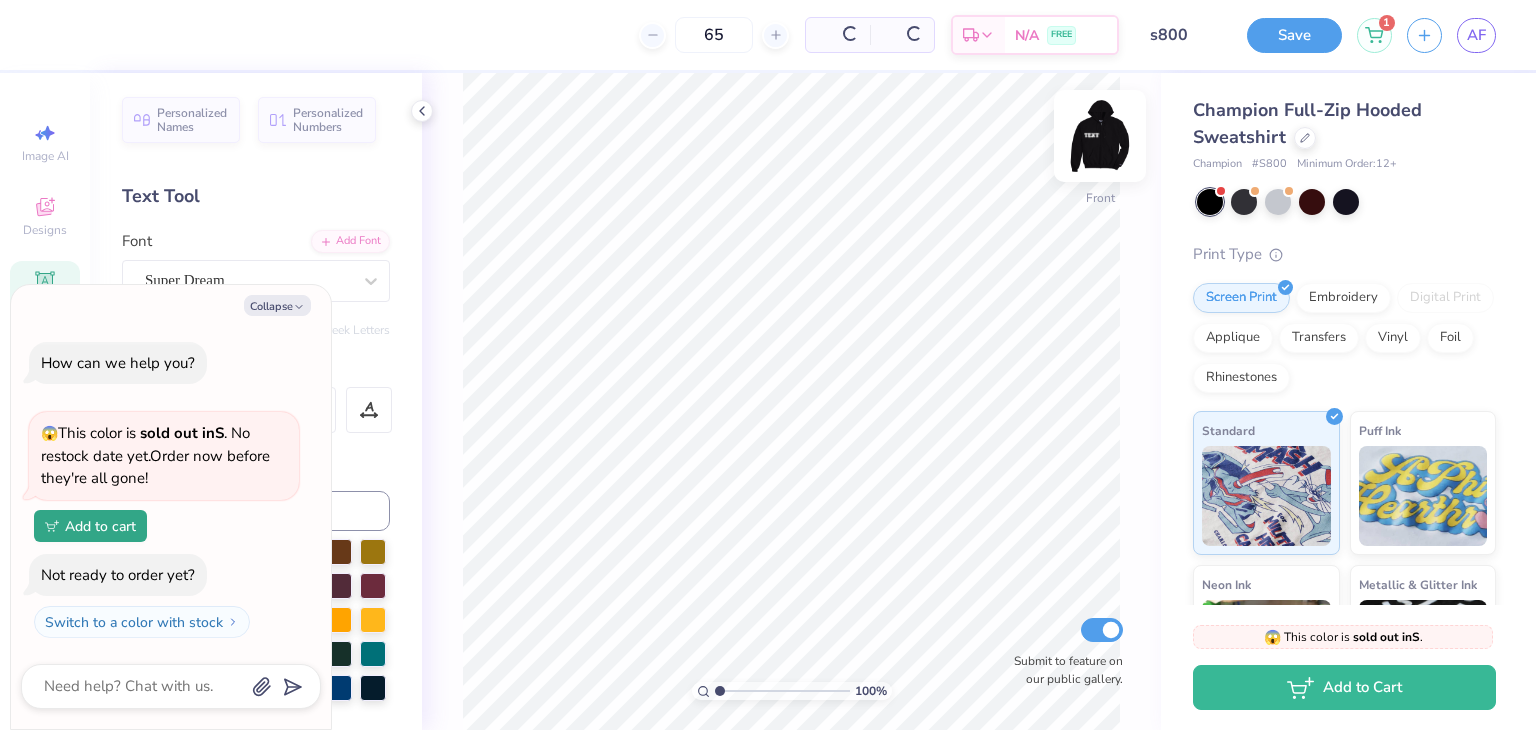 click at bounding box center (1100, 136) 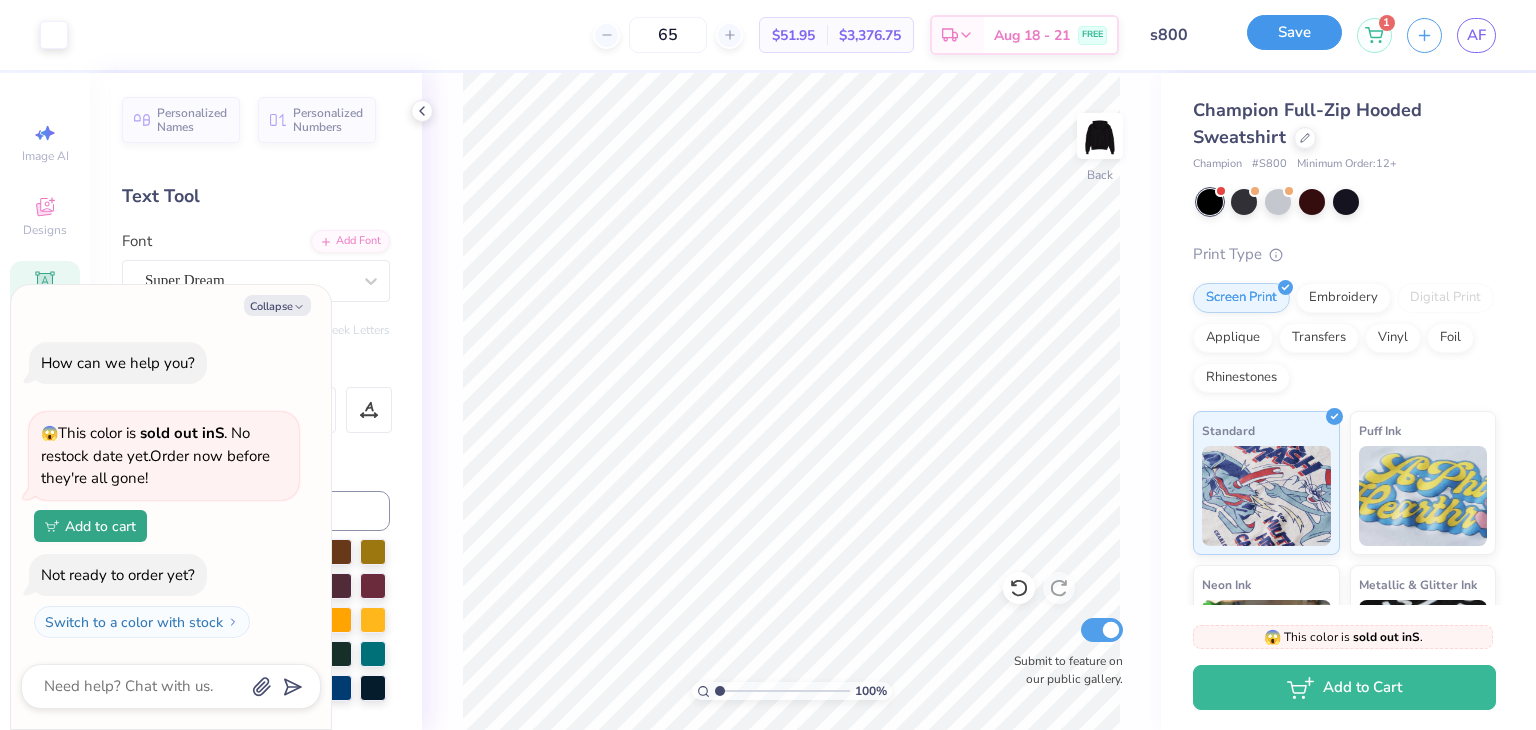 click on "Save" at bounding box center (1294, 32) 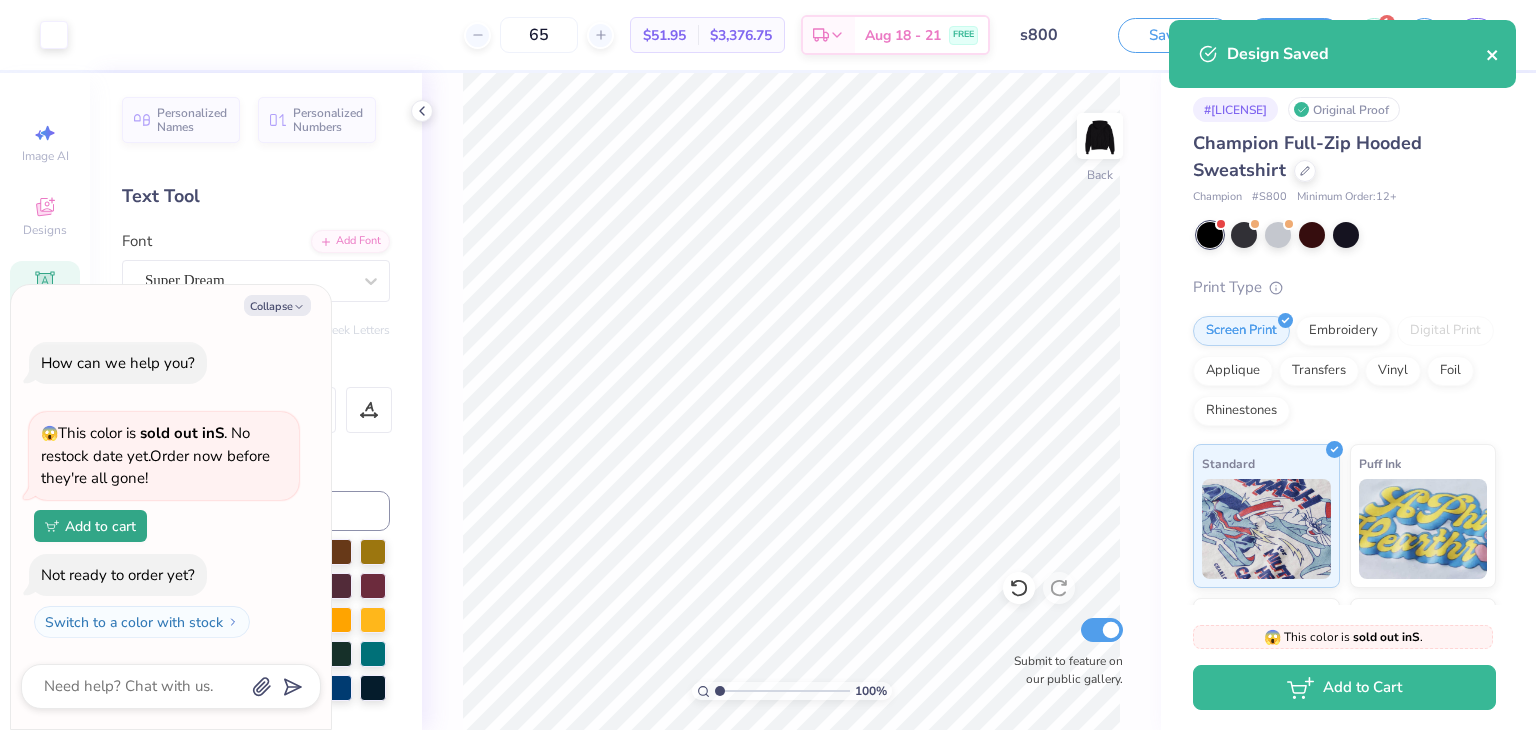 click 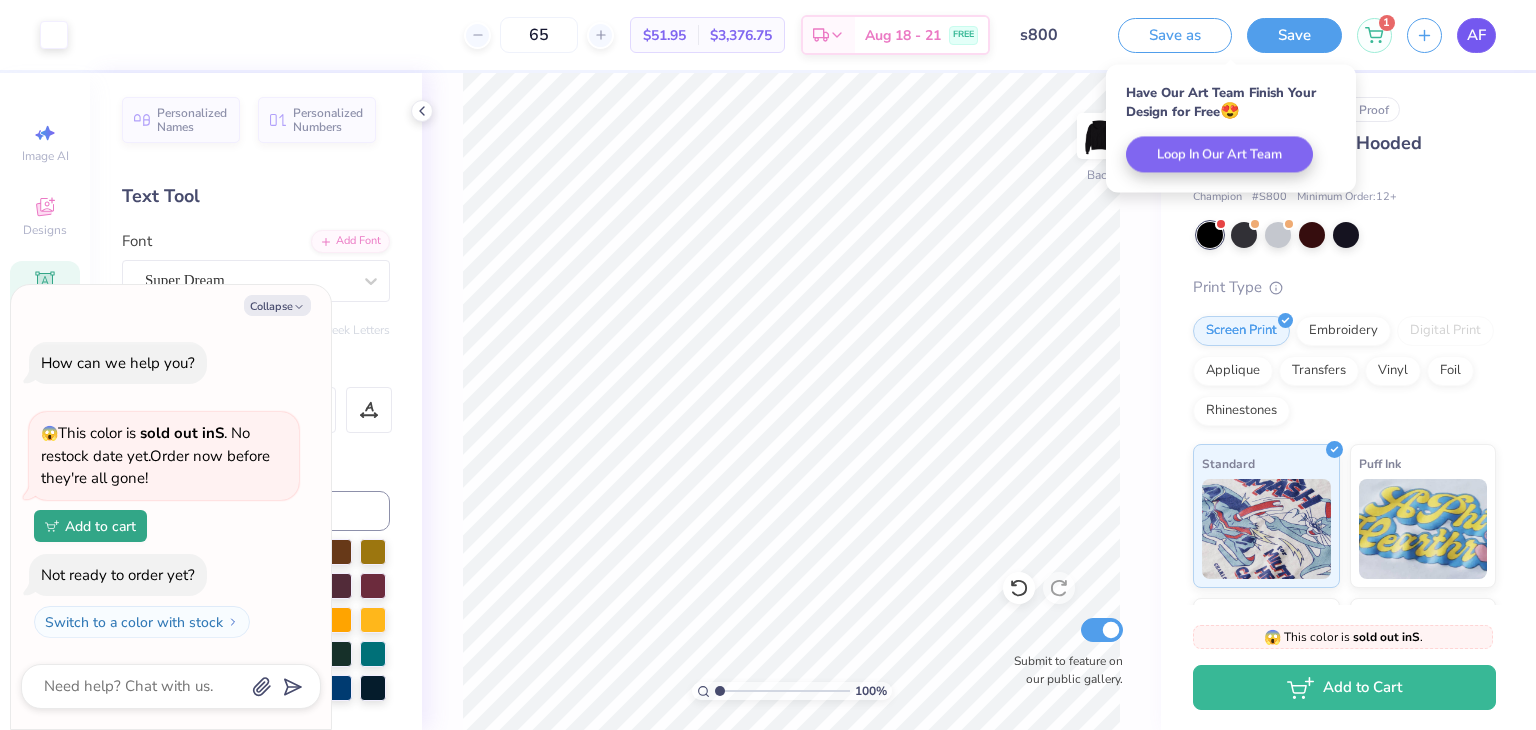 click on "AF" at bounding box center [1476, 35] 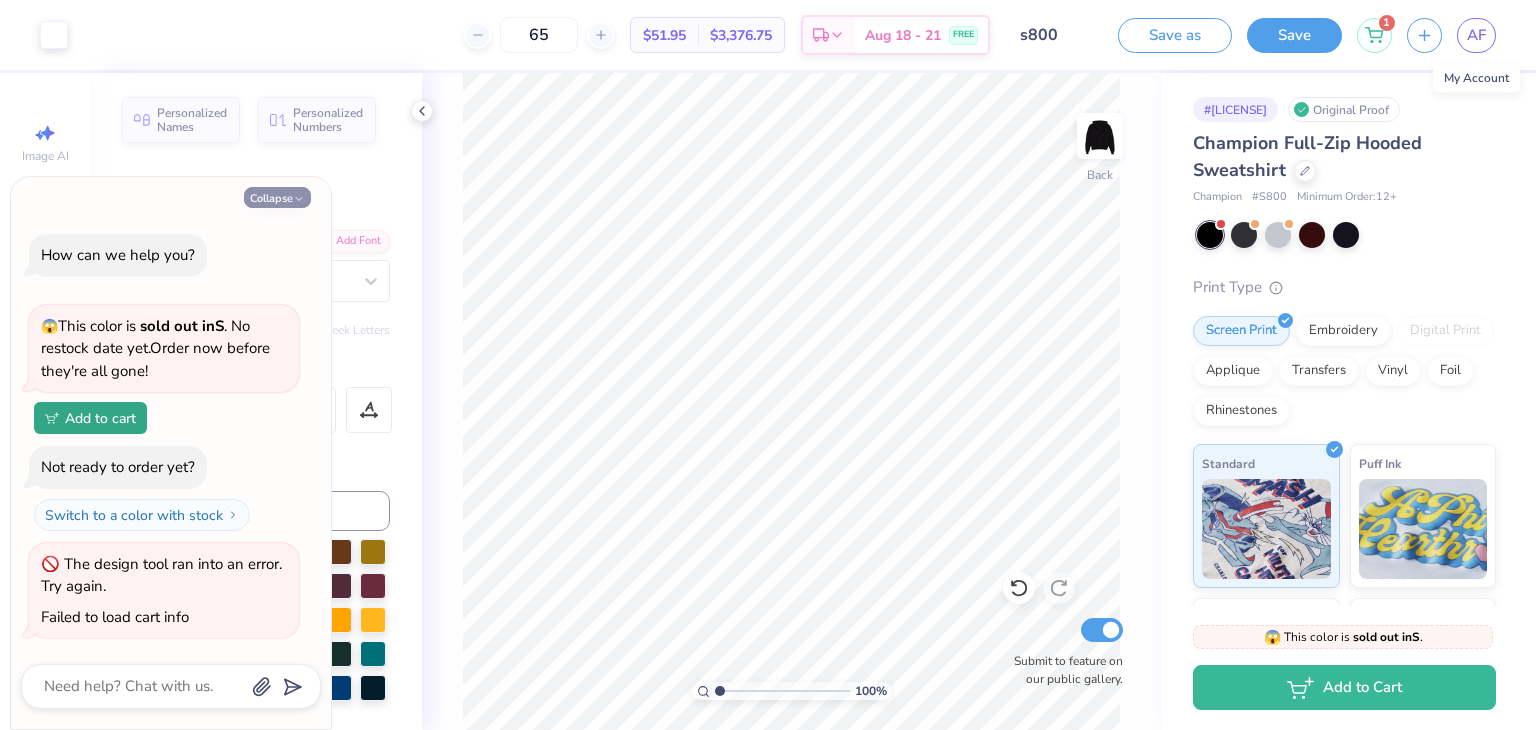 click on "Collapse" at bounding box center [277, 197] 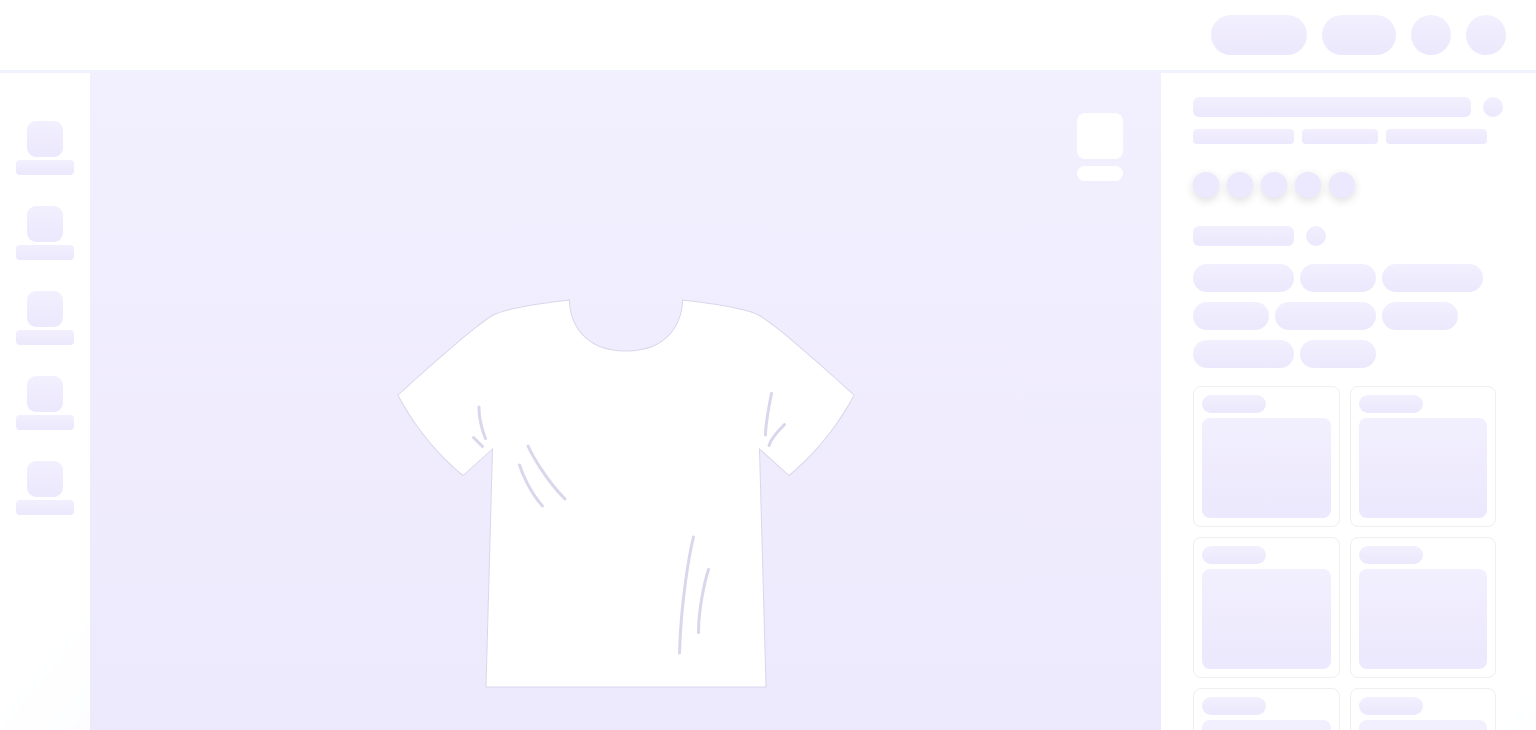 scroll, scrollTop: 0, scrollLeft: 0, axis: both 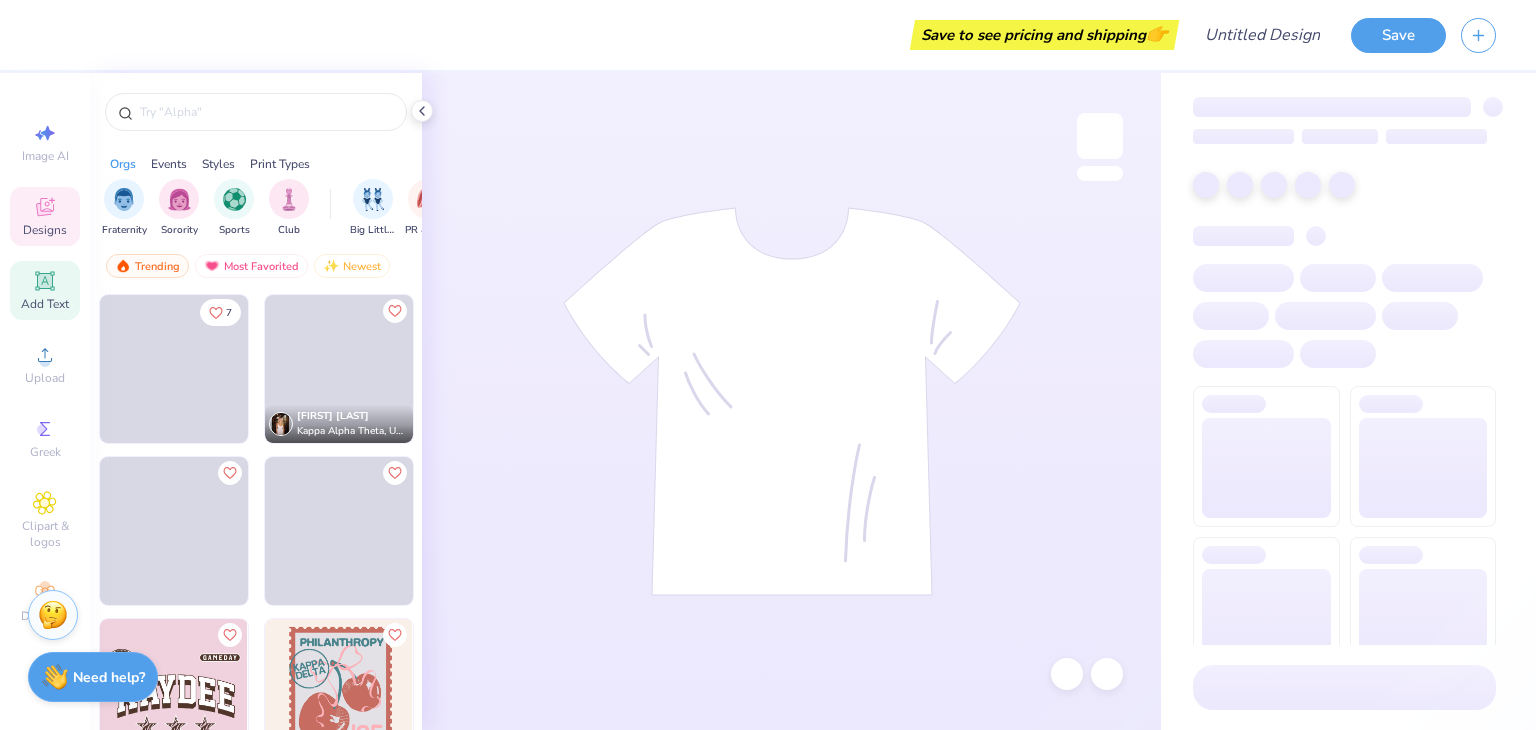 click 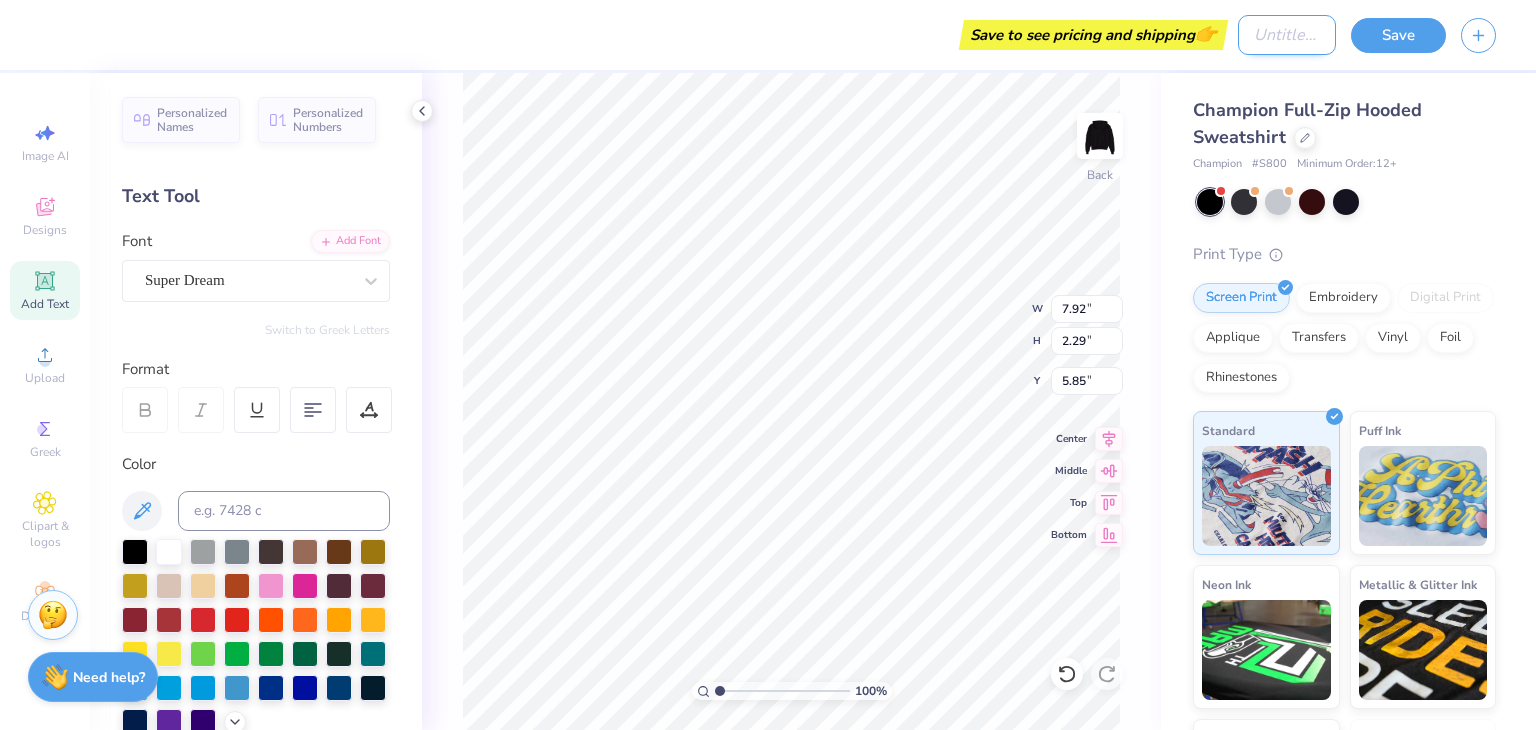 click on "Design Title" at bounding box center (1287, 35) 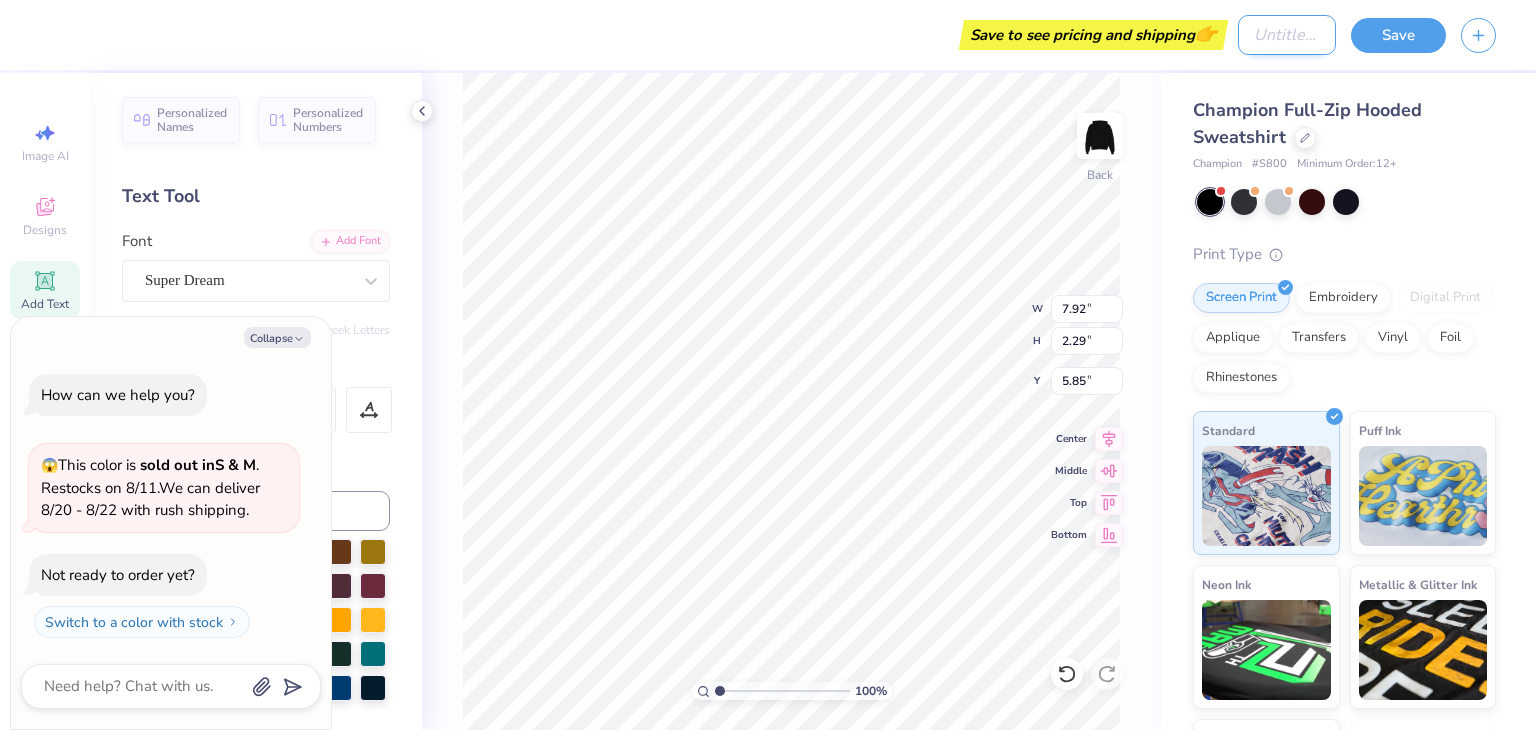 type on "x" 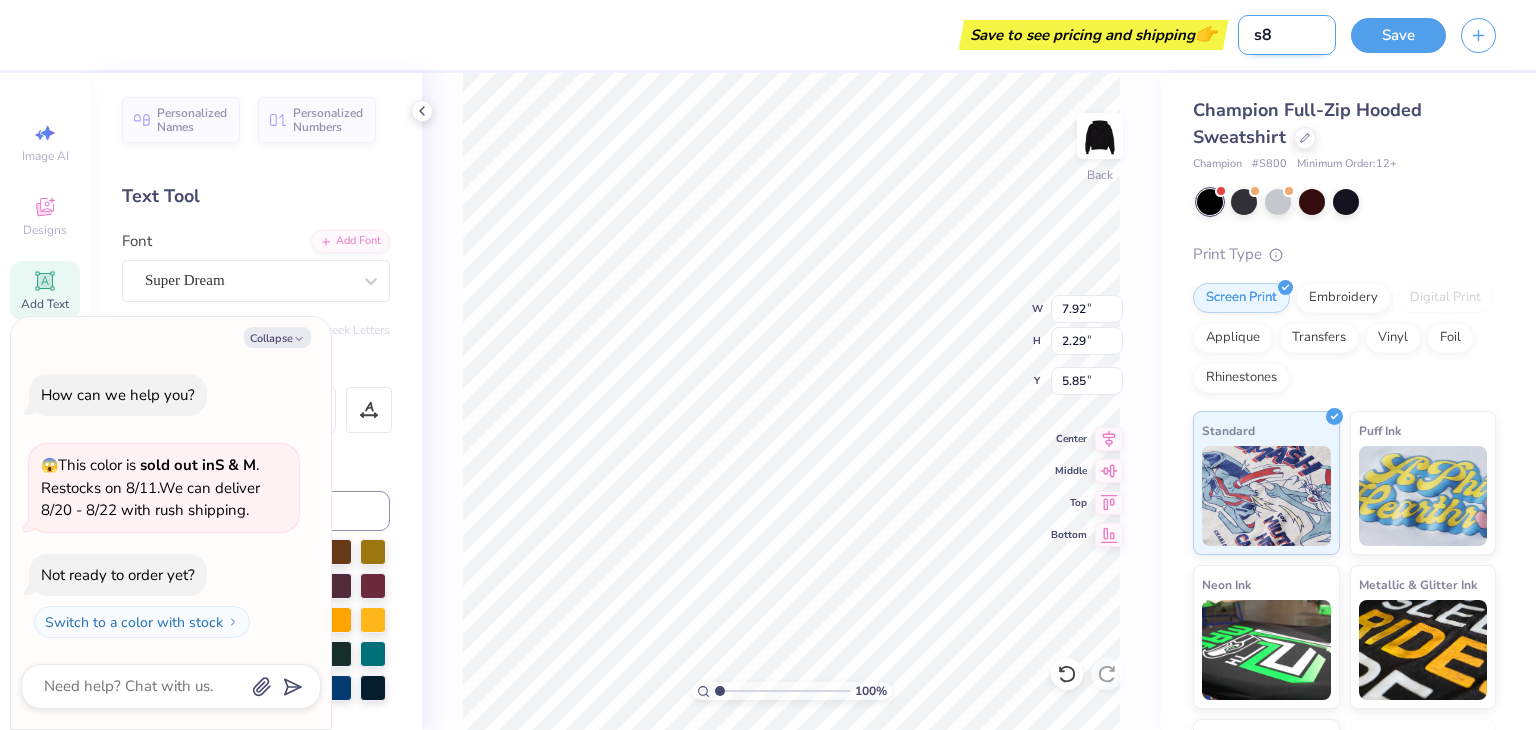 type on "s80" 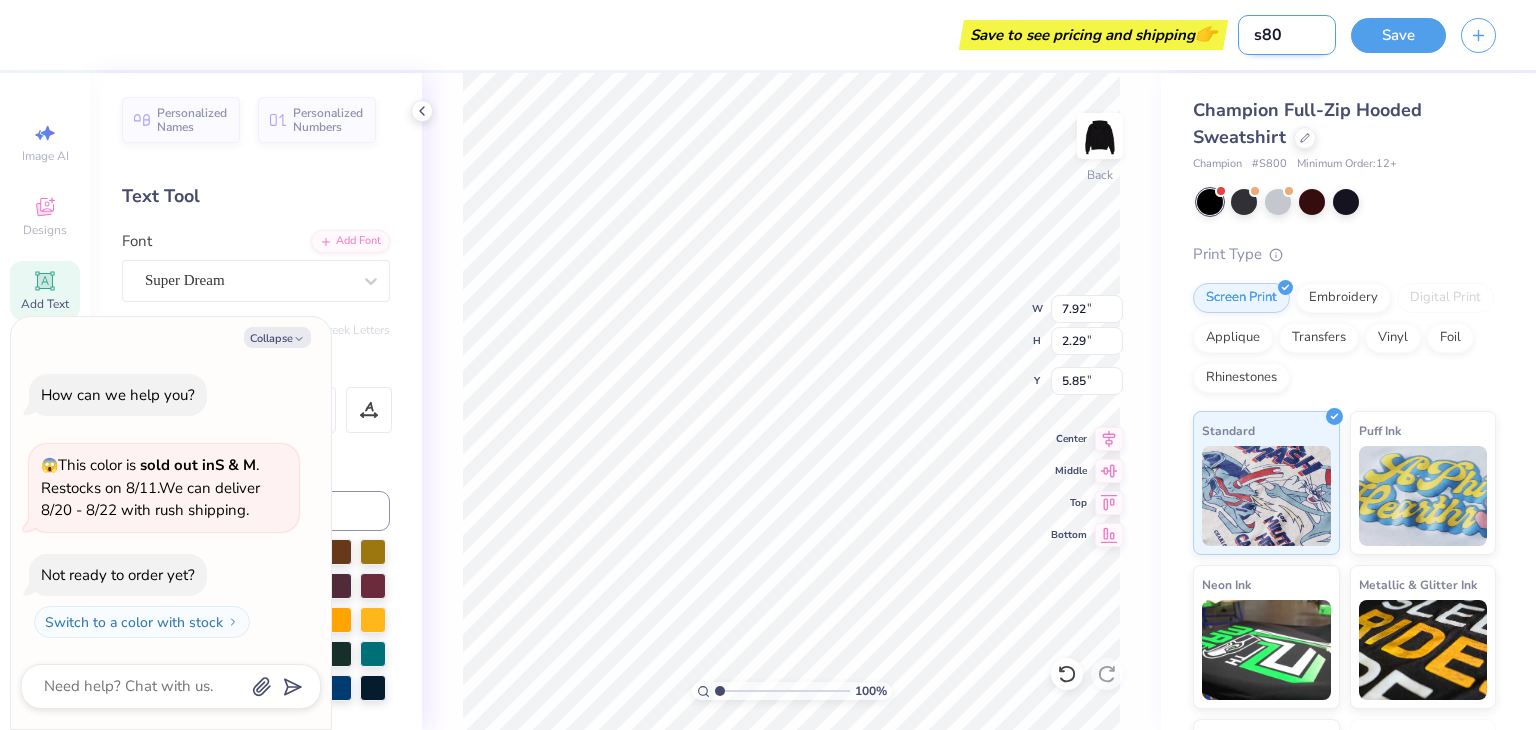 type on "x" 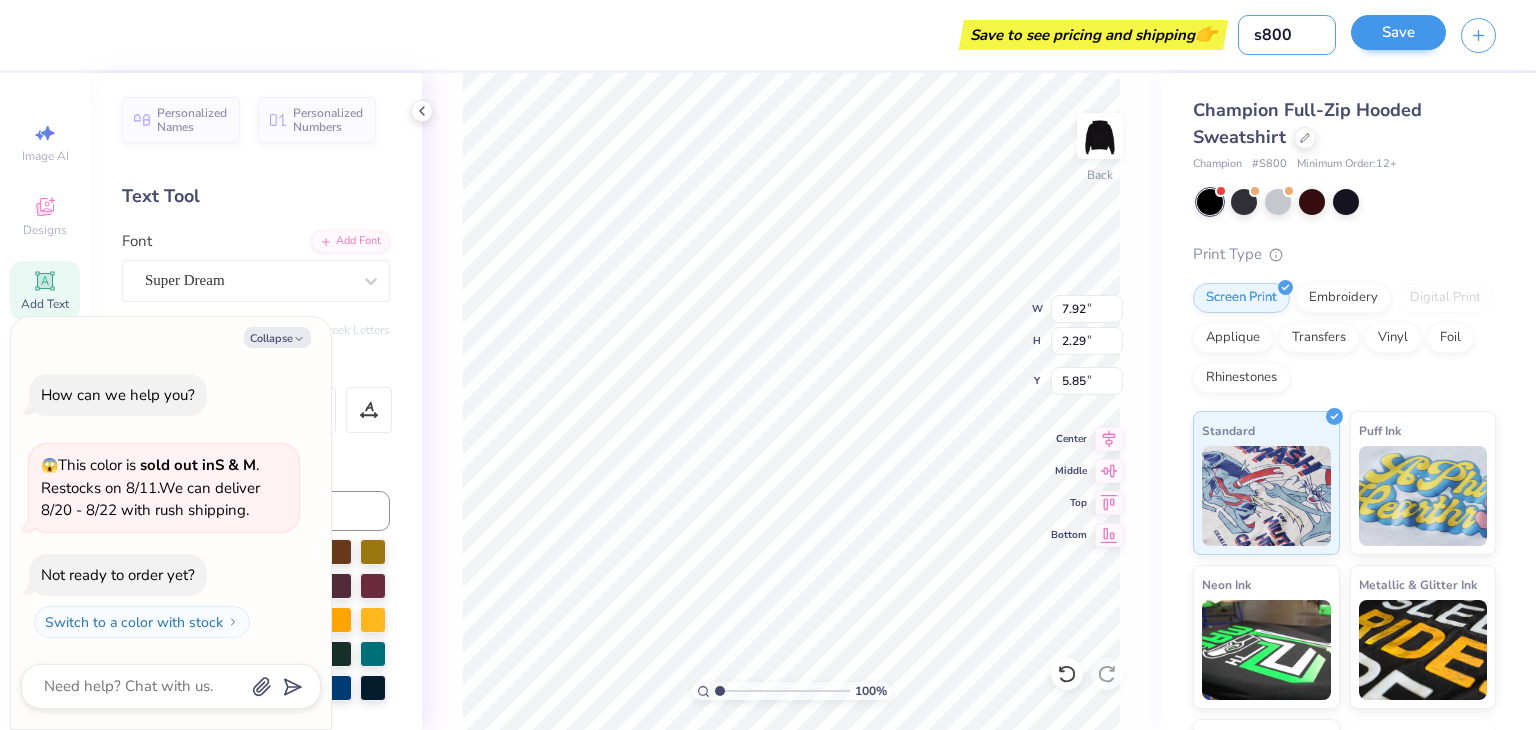 type on "s800" 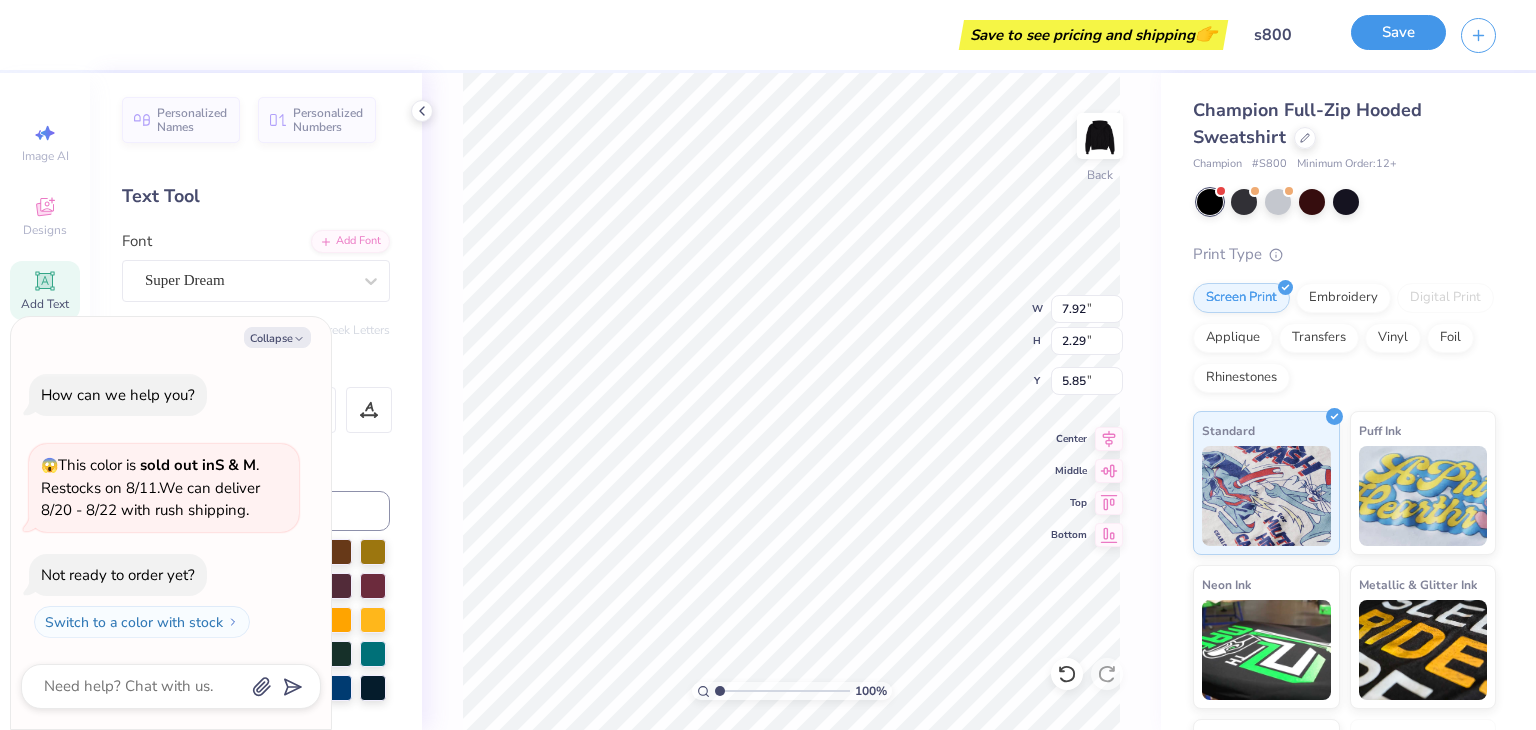 click on "Save" at bounding box center (1398, 32) 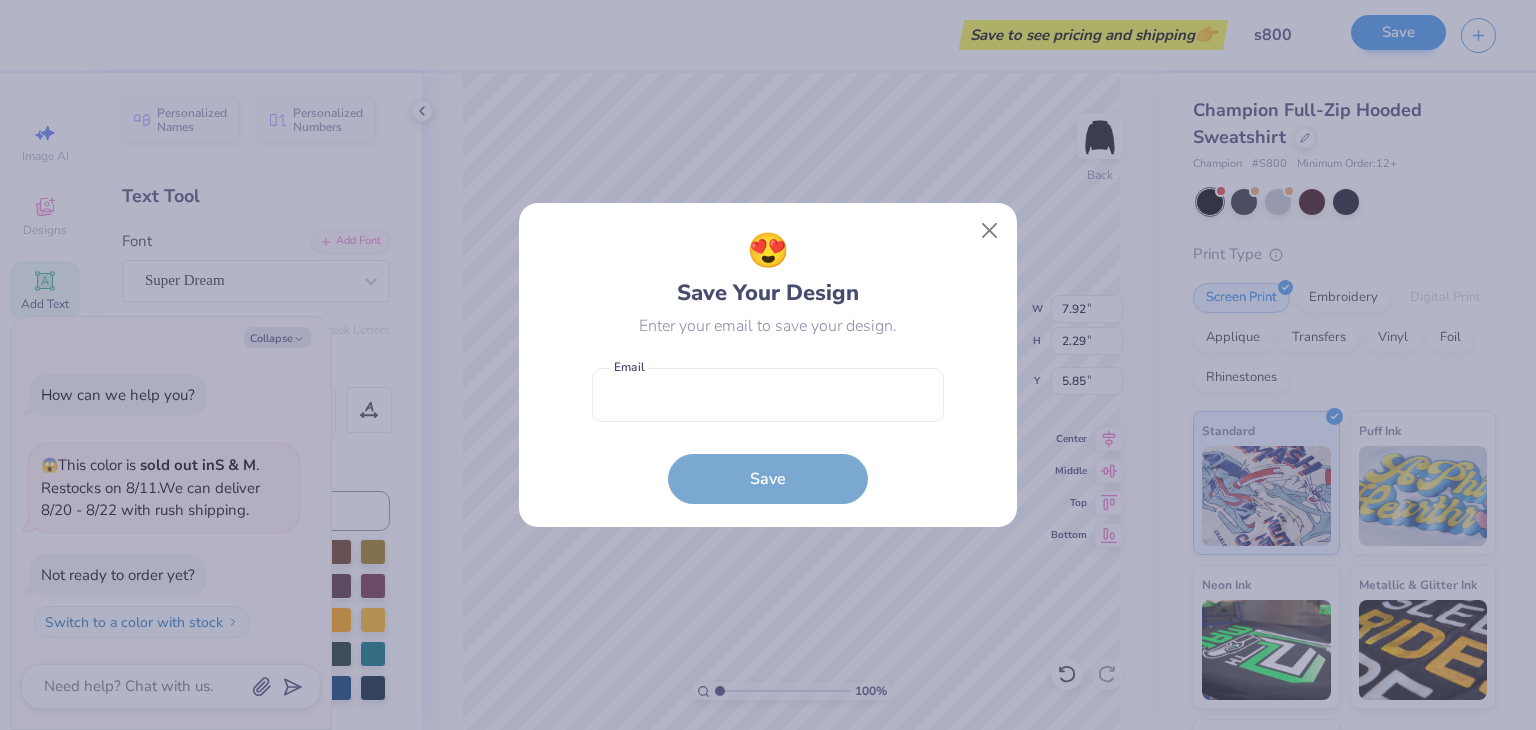 type on "x" 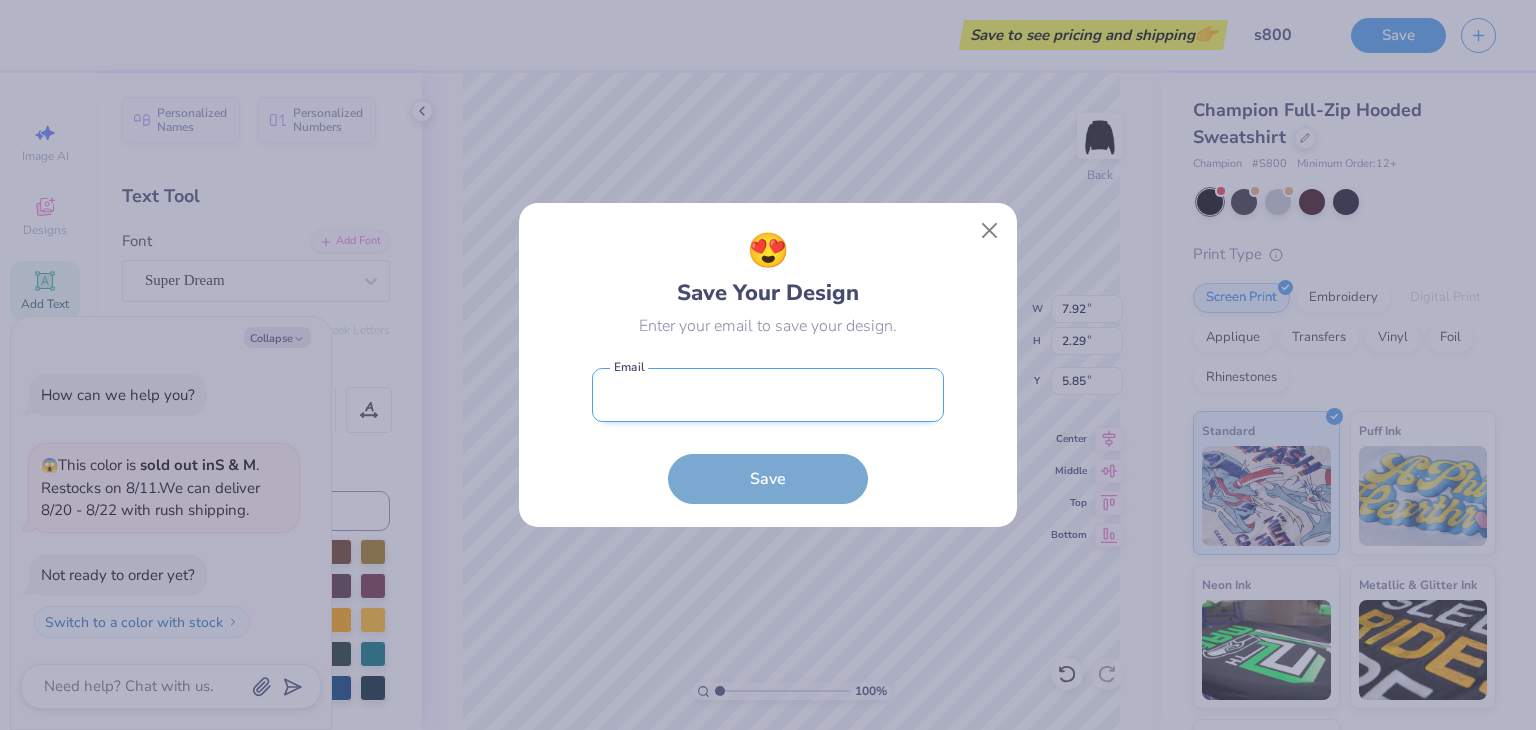 click at bounding box center (768, 395) 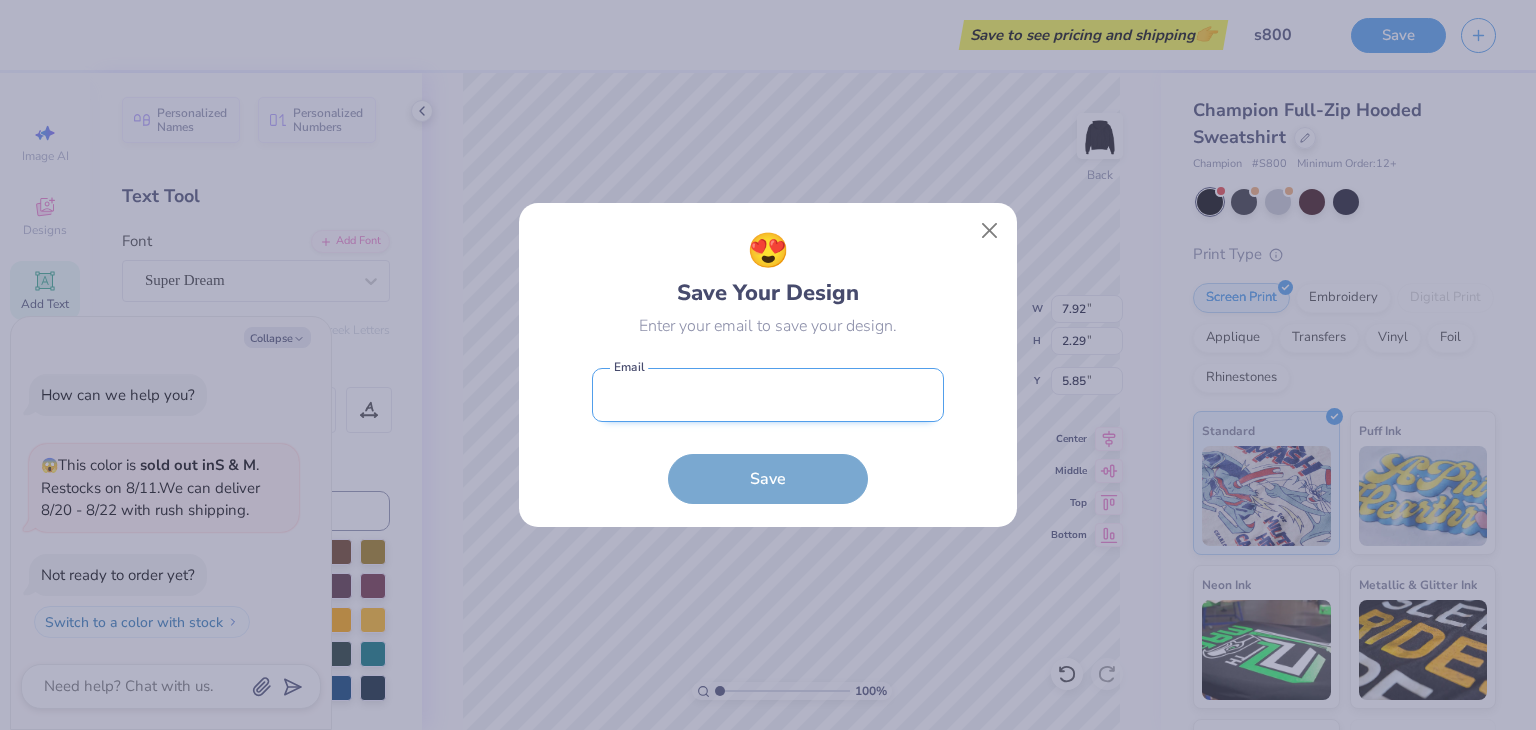 type on "[EMAIL]" 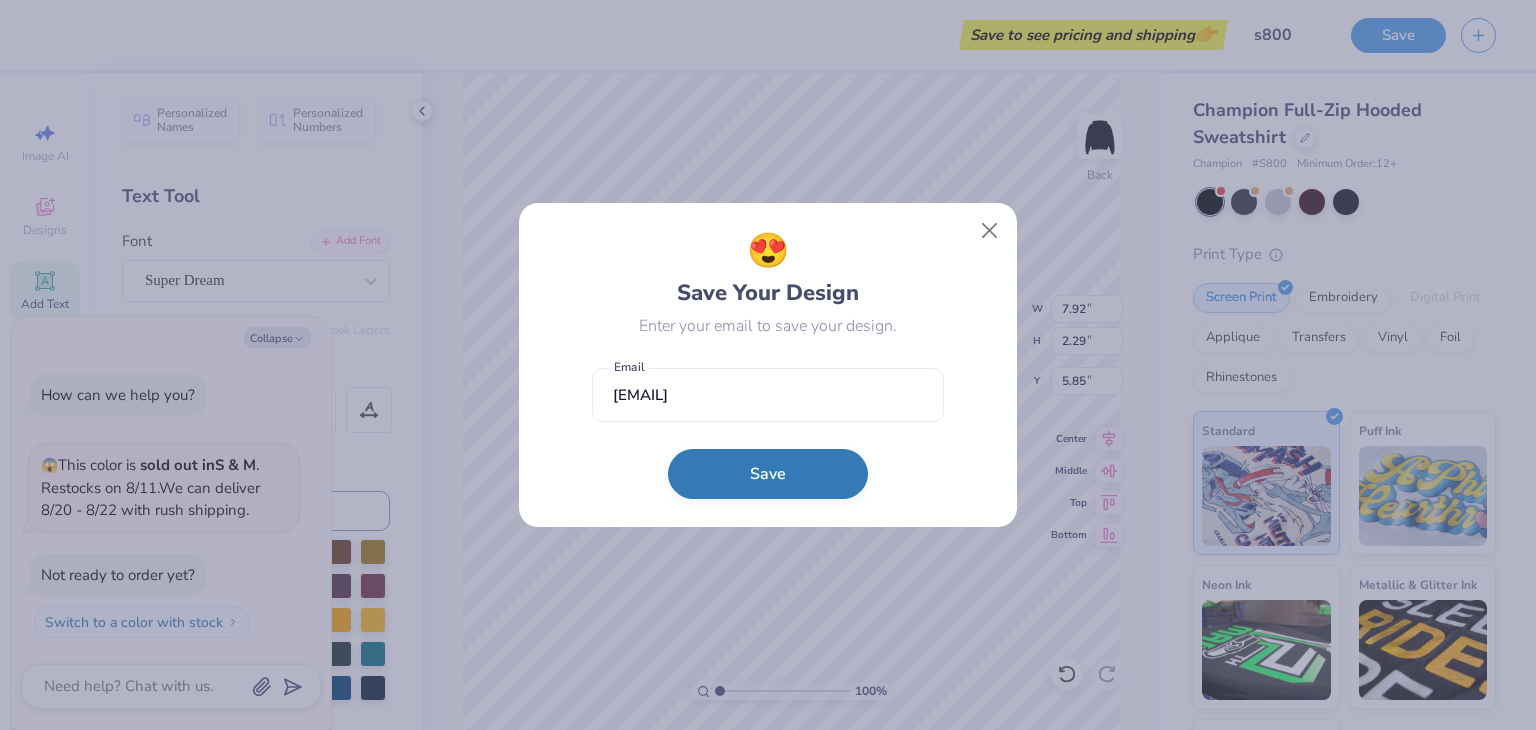 click on "Save" at bounding box center [768, 474] 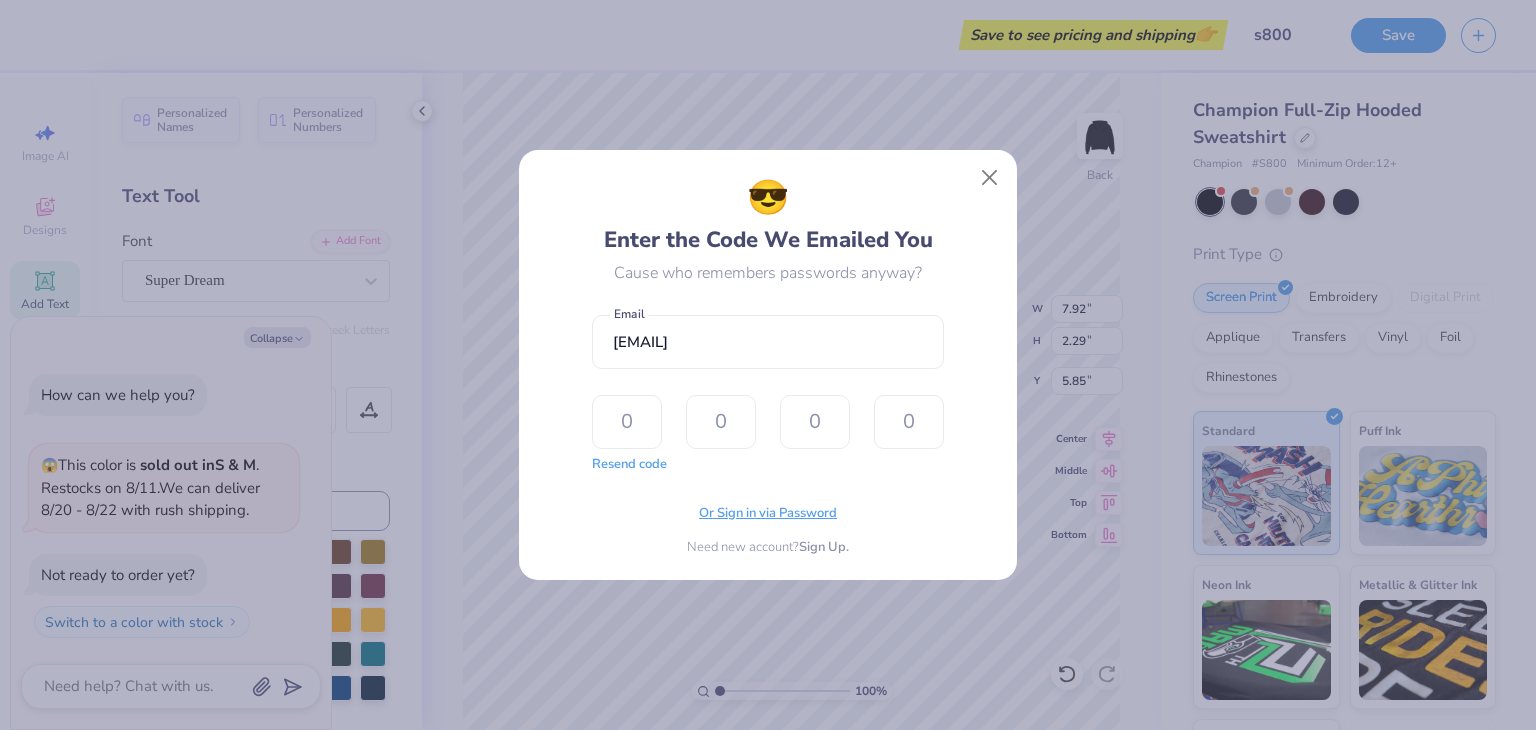 click on "Or Sign in via Password" at bounding box center (768, 514) 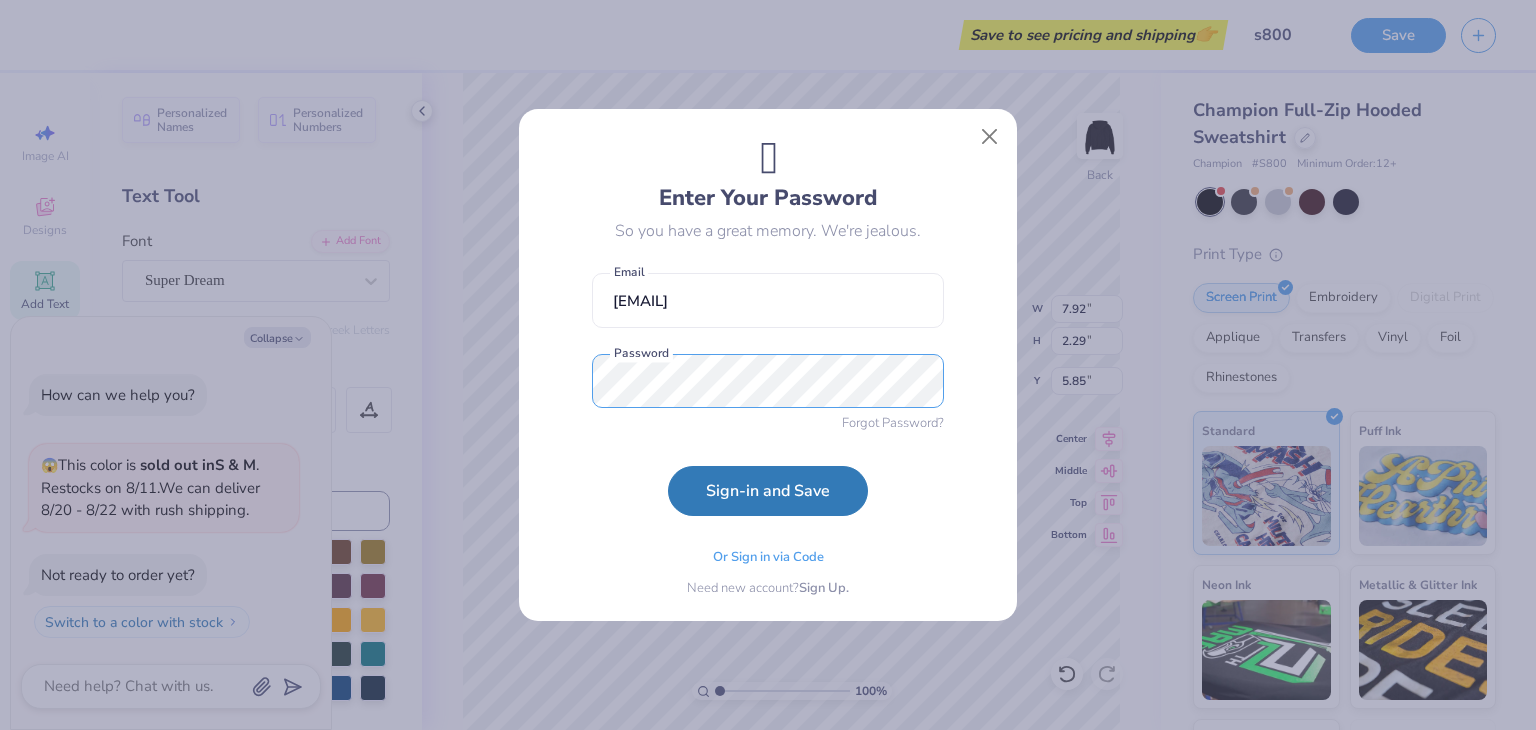click on "🫡 Enter Your Password So you have a great memory. We're jealous. [EMAIL] Email Password Forgot Password? Sign-in and Save Or Sign in via Code Need new account?  Sign Up." at bounding box center [768, 365] 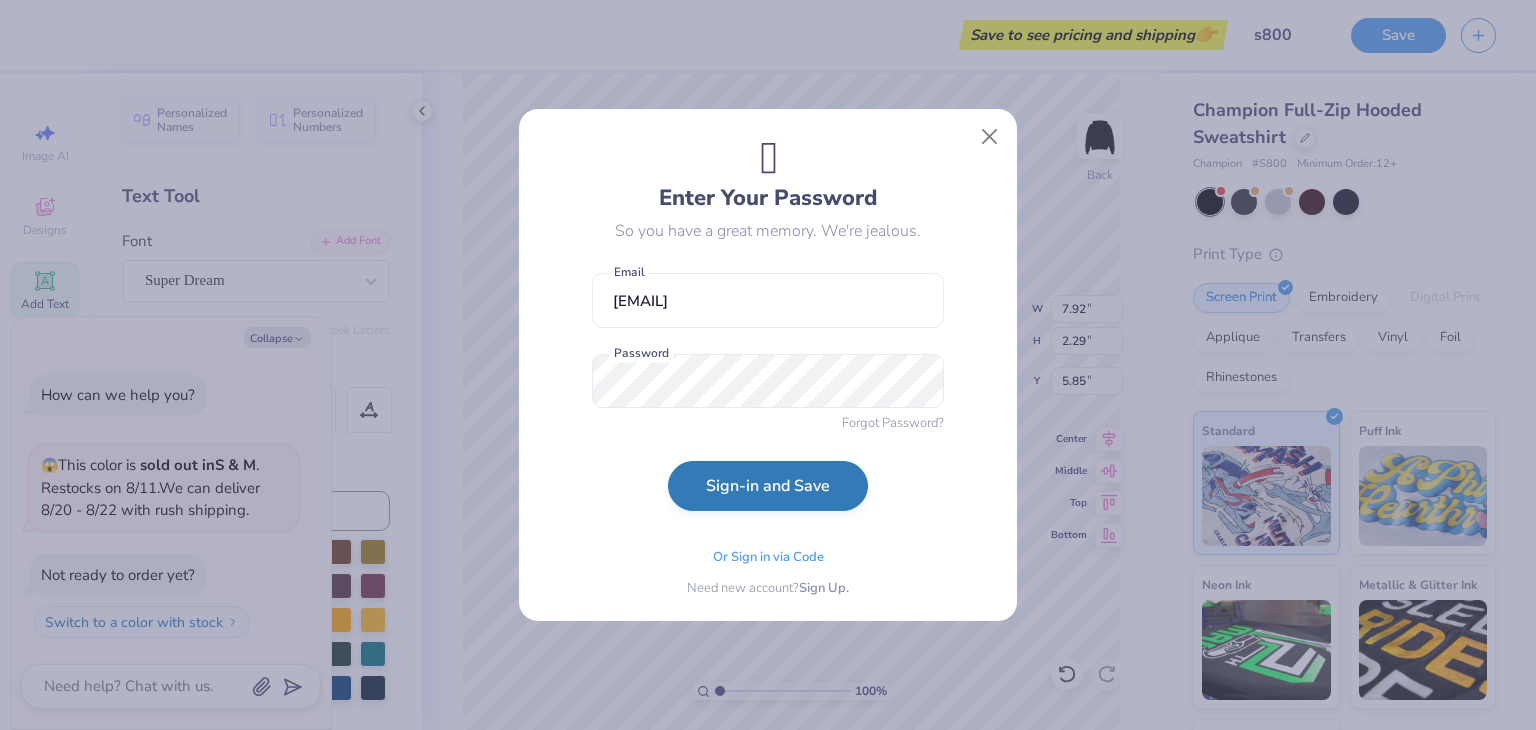 click on "Sign-in and Save" at bounding box center [768, 486] 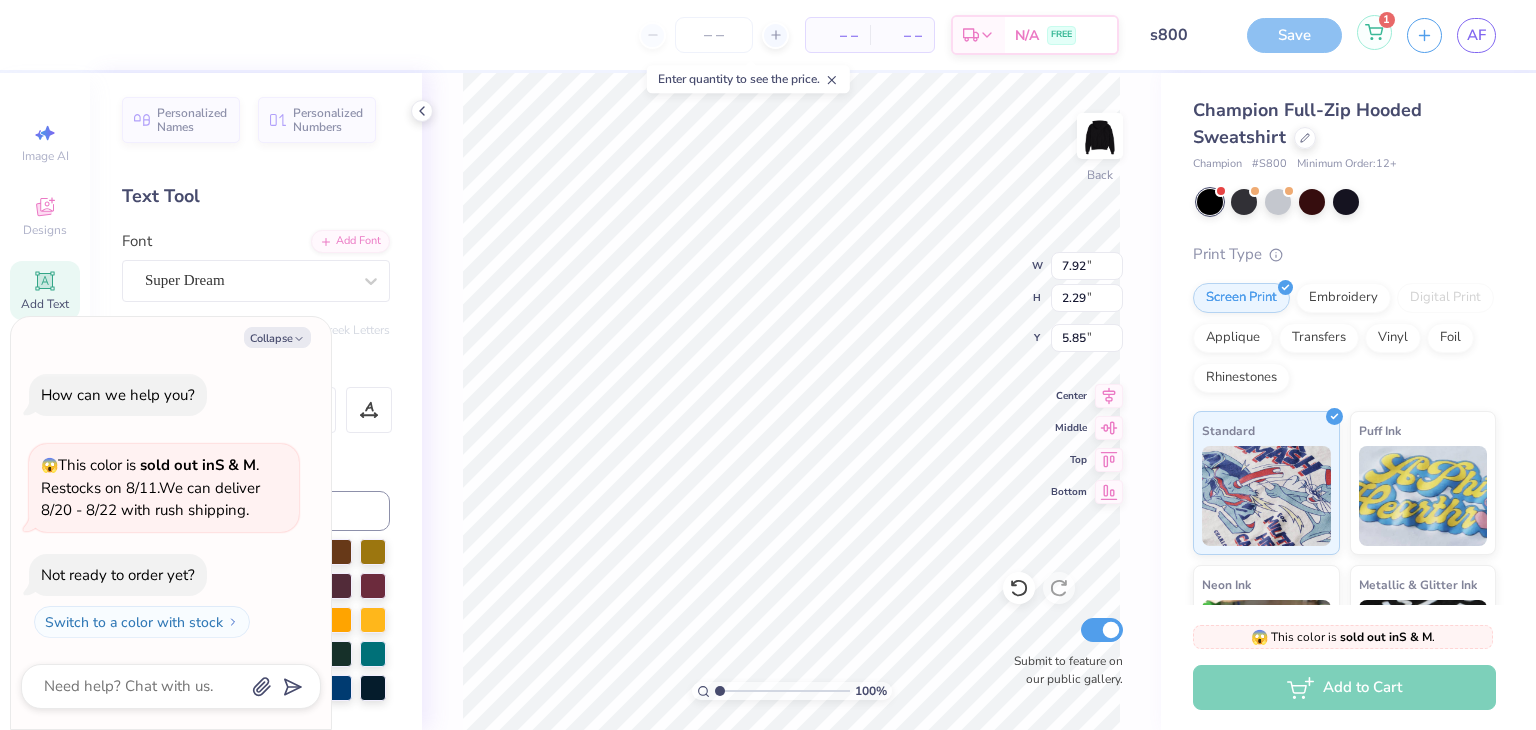 click 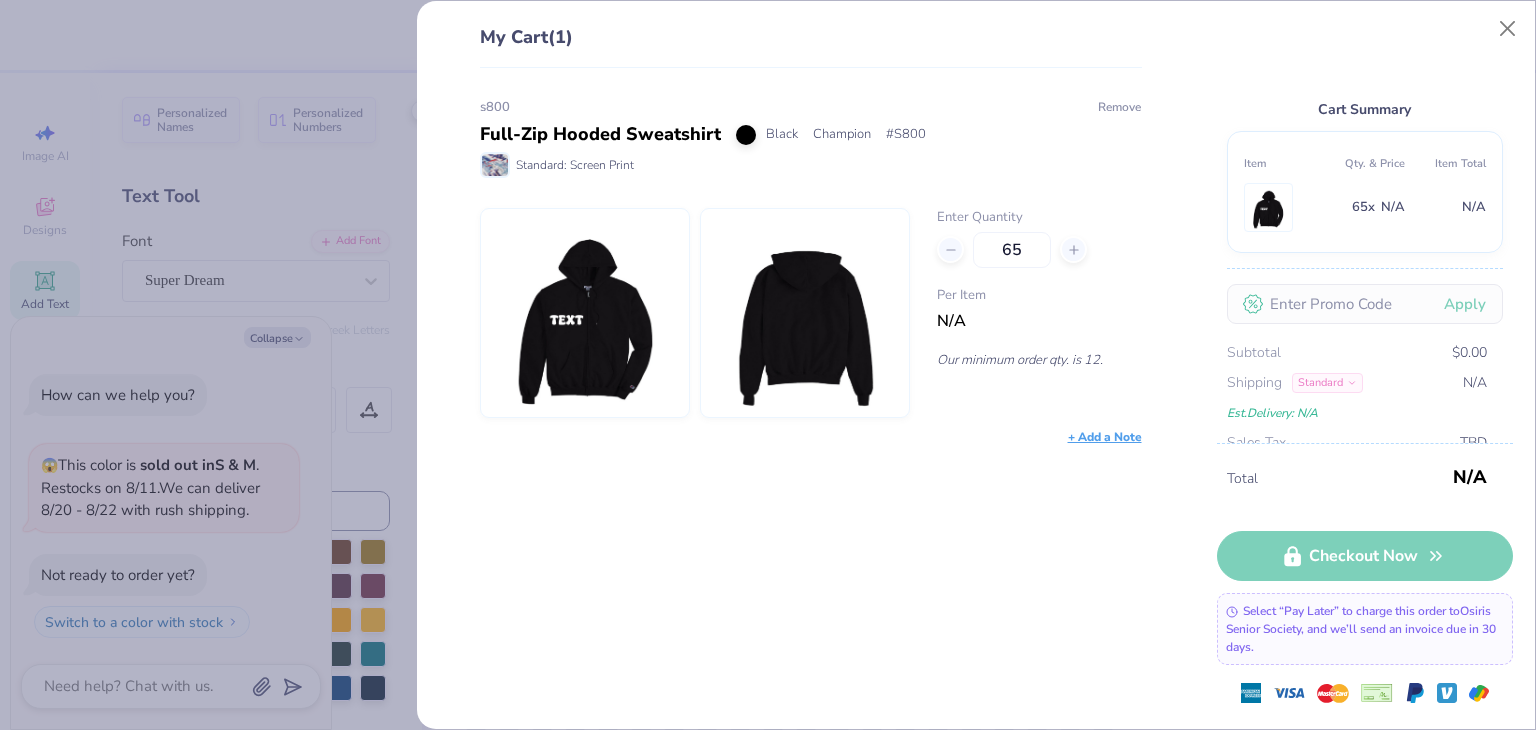 click on "Remove" at bounding box center (1119, 107) 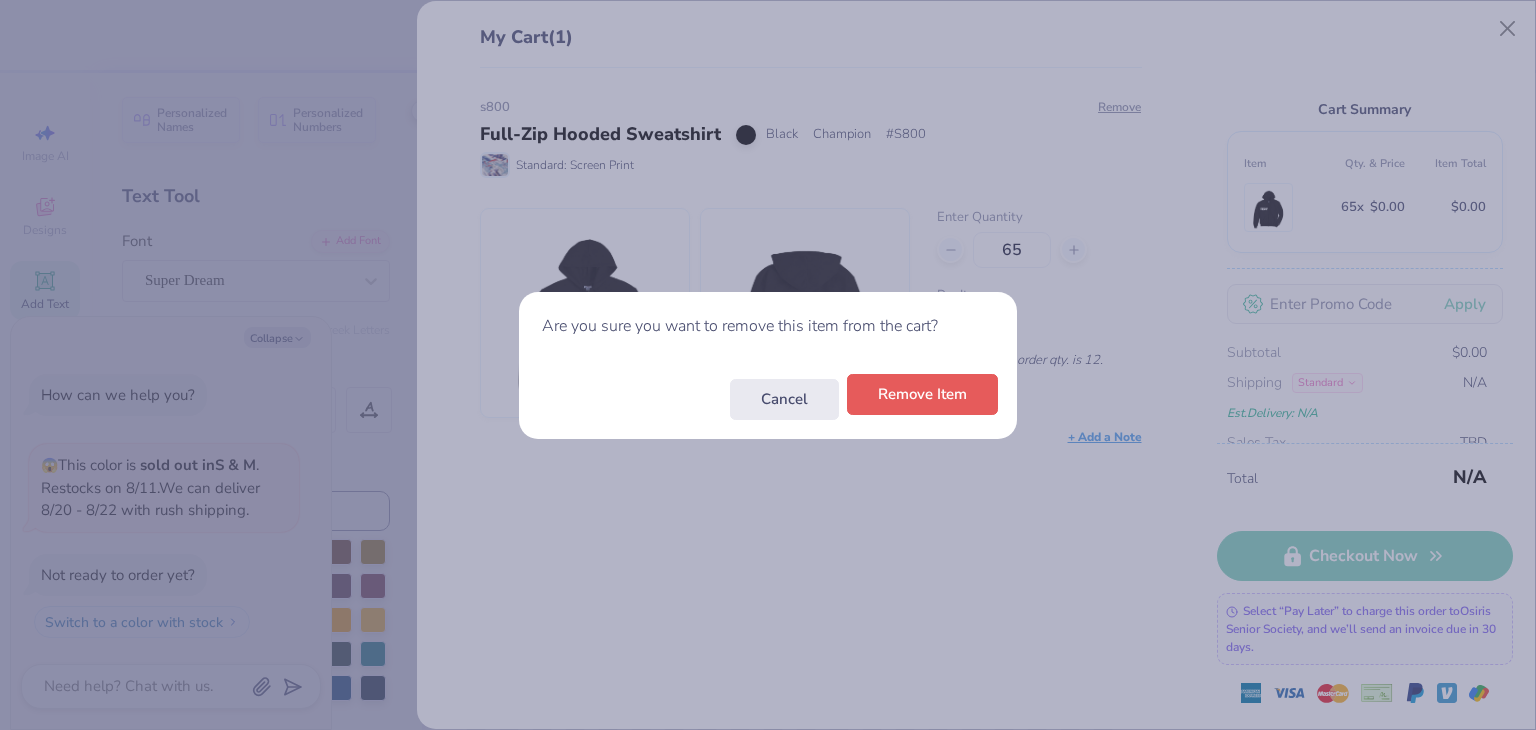 click on "Remove Item" at bounding box center [922, 394] 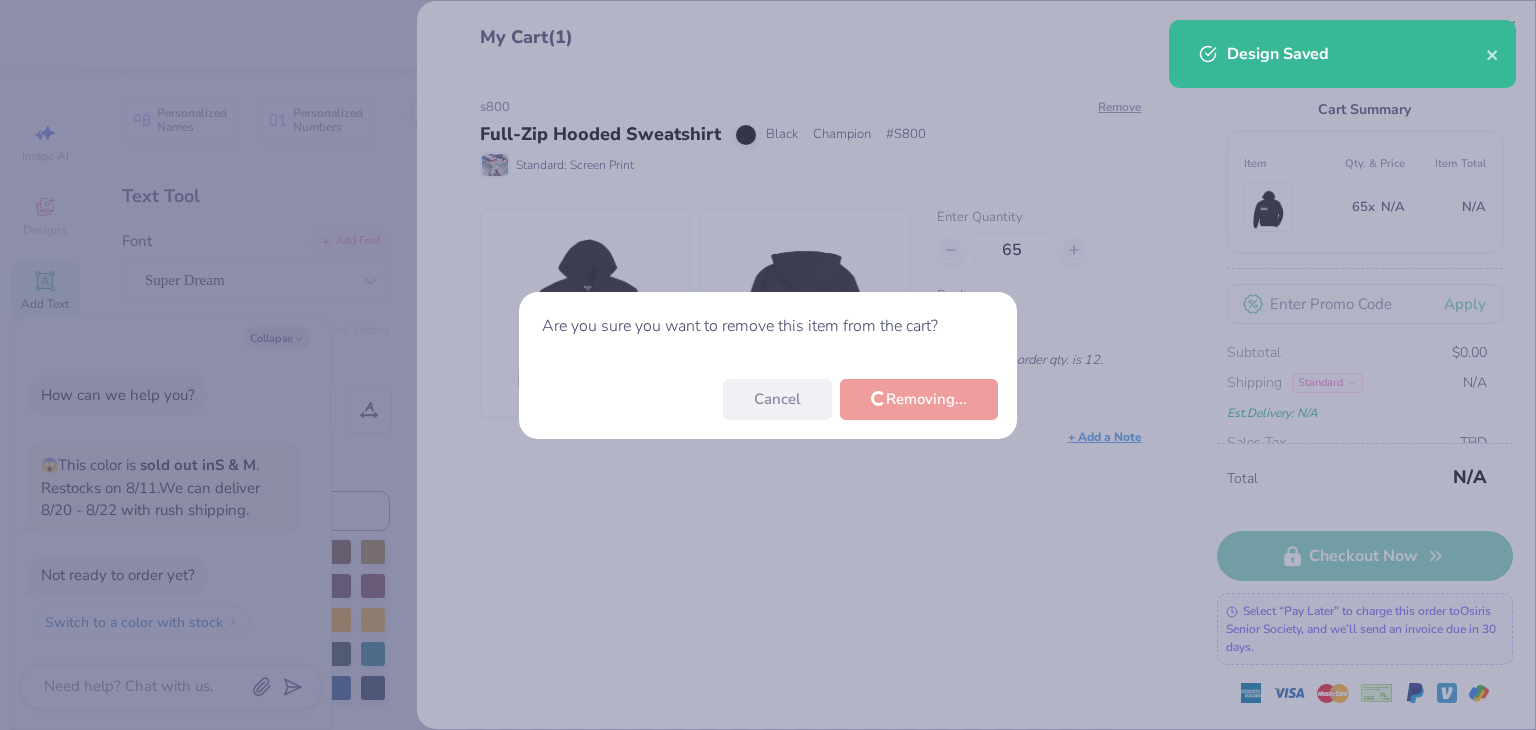 type on "x" 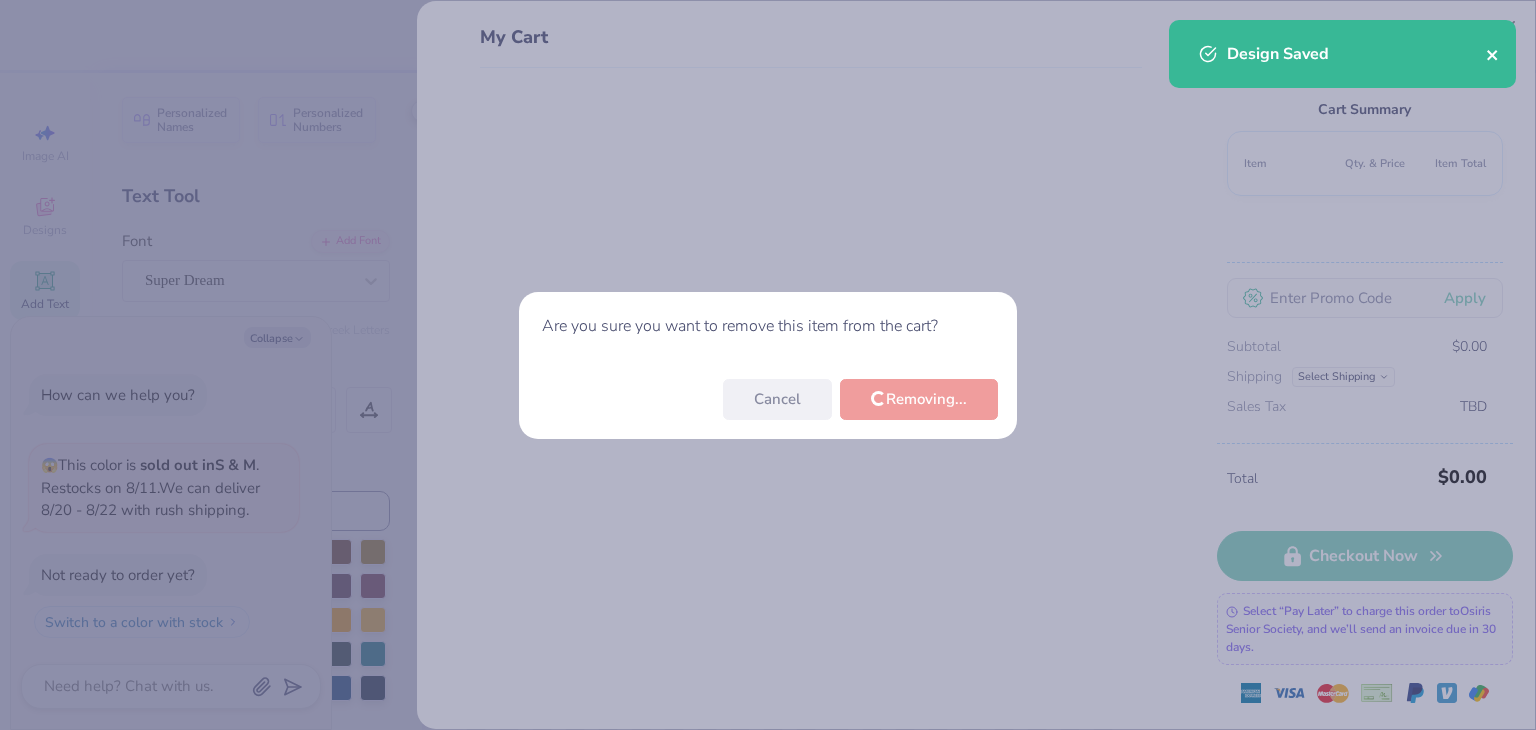 click 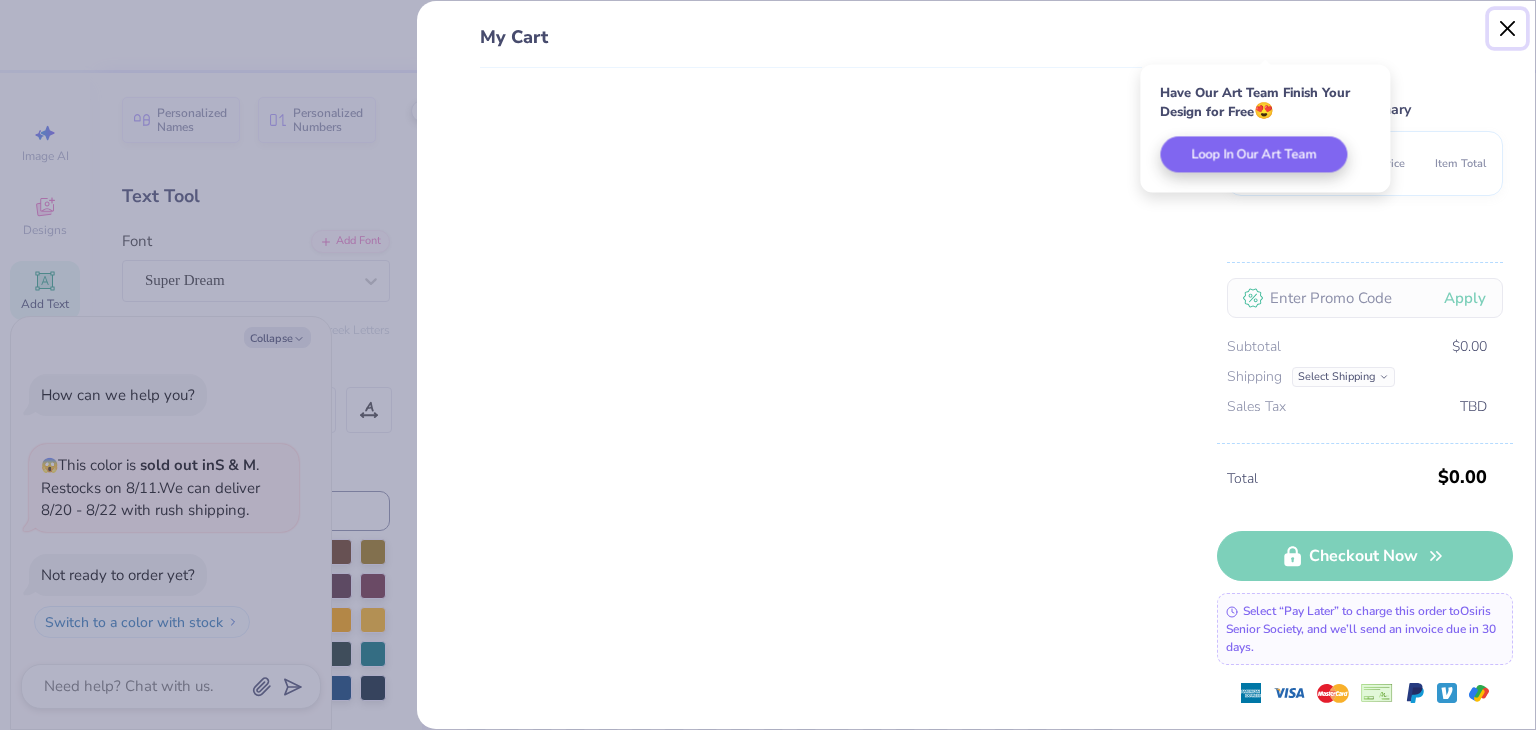 click at bounding box center (1508, 29) 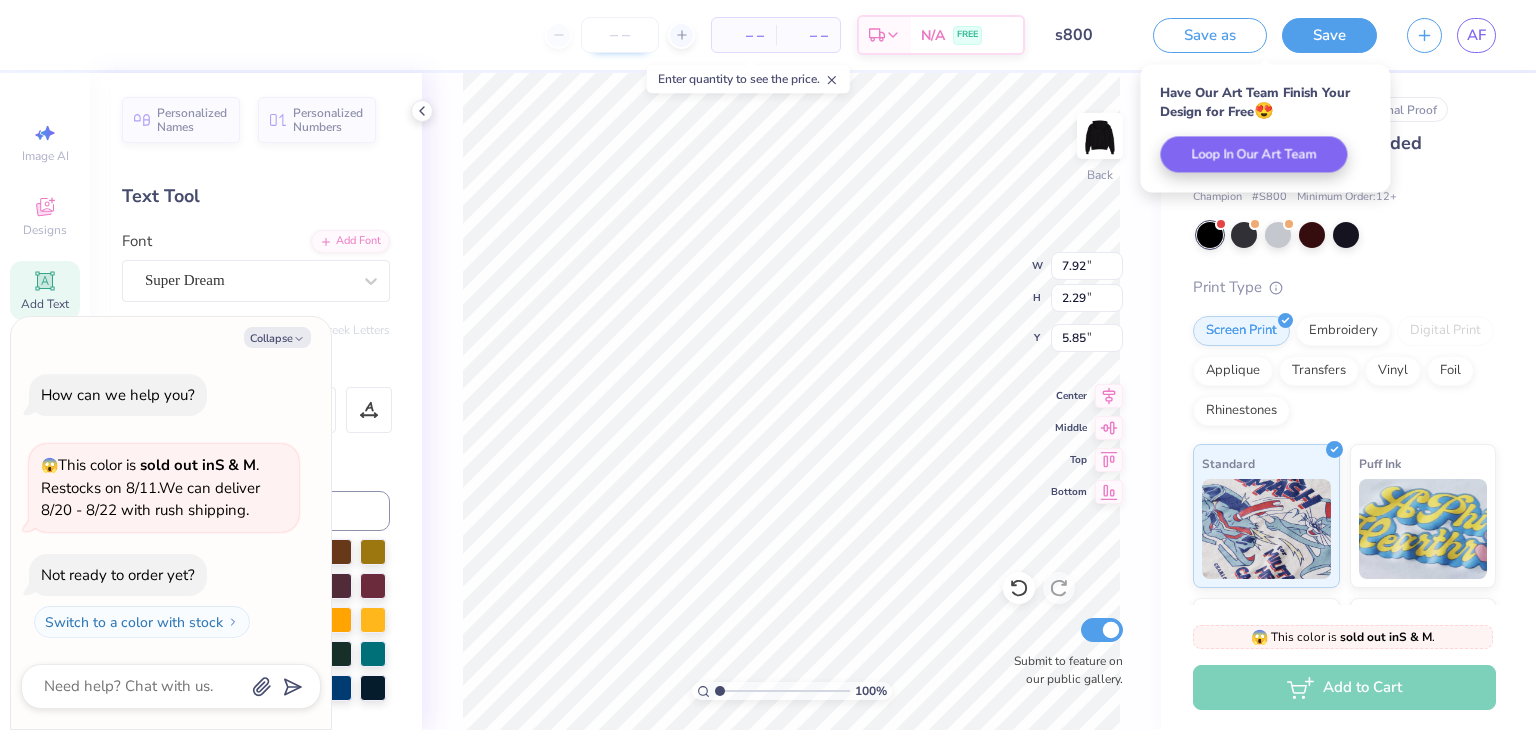 click at bounding box center [620, 35] 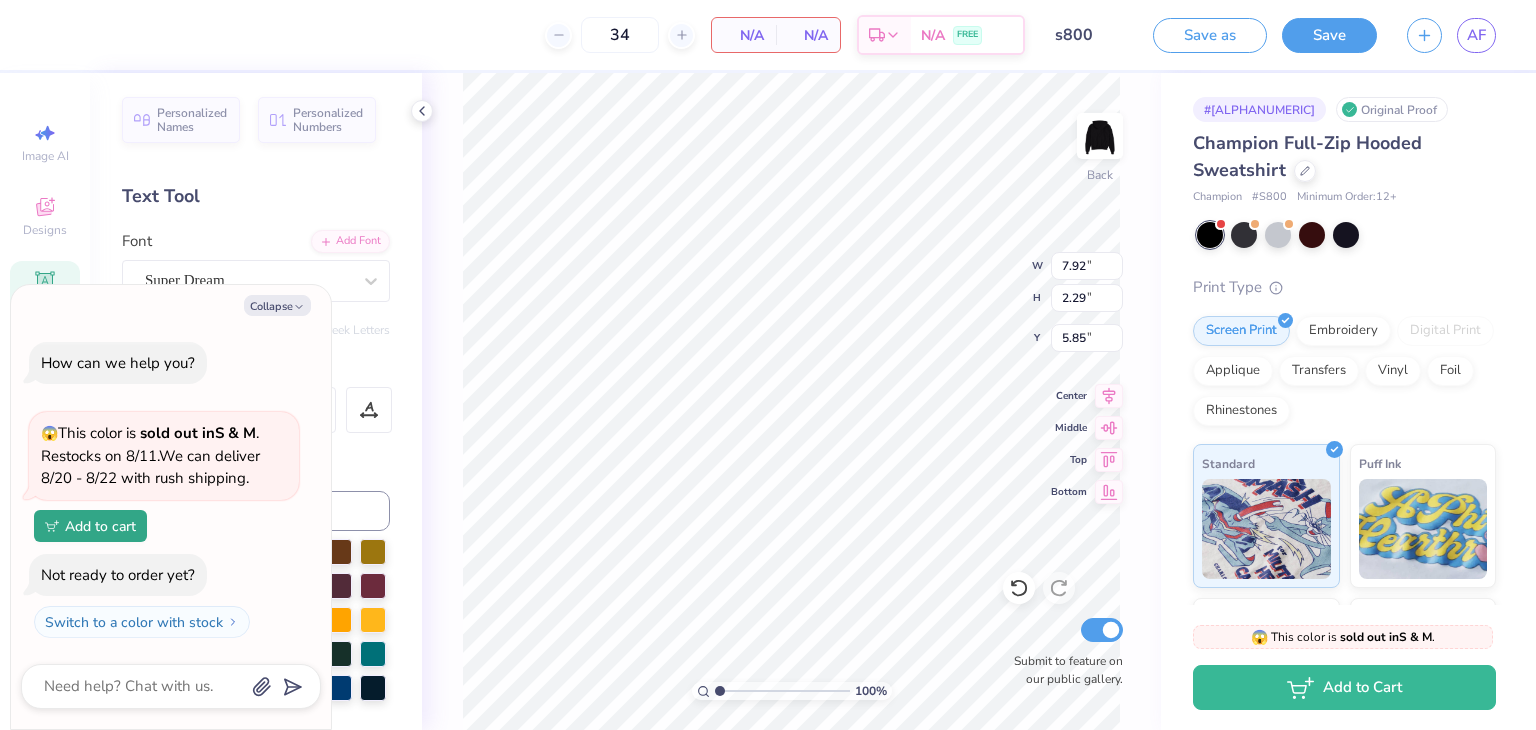 type on "34" 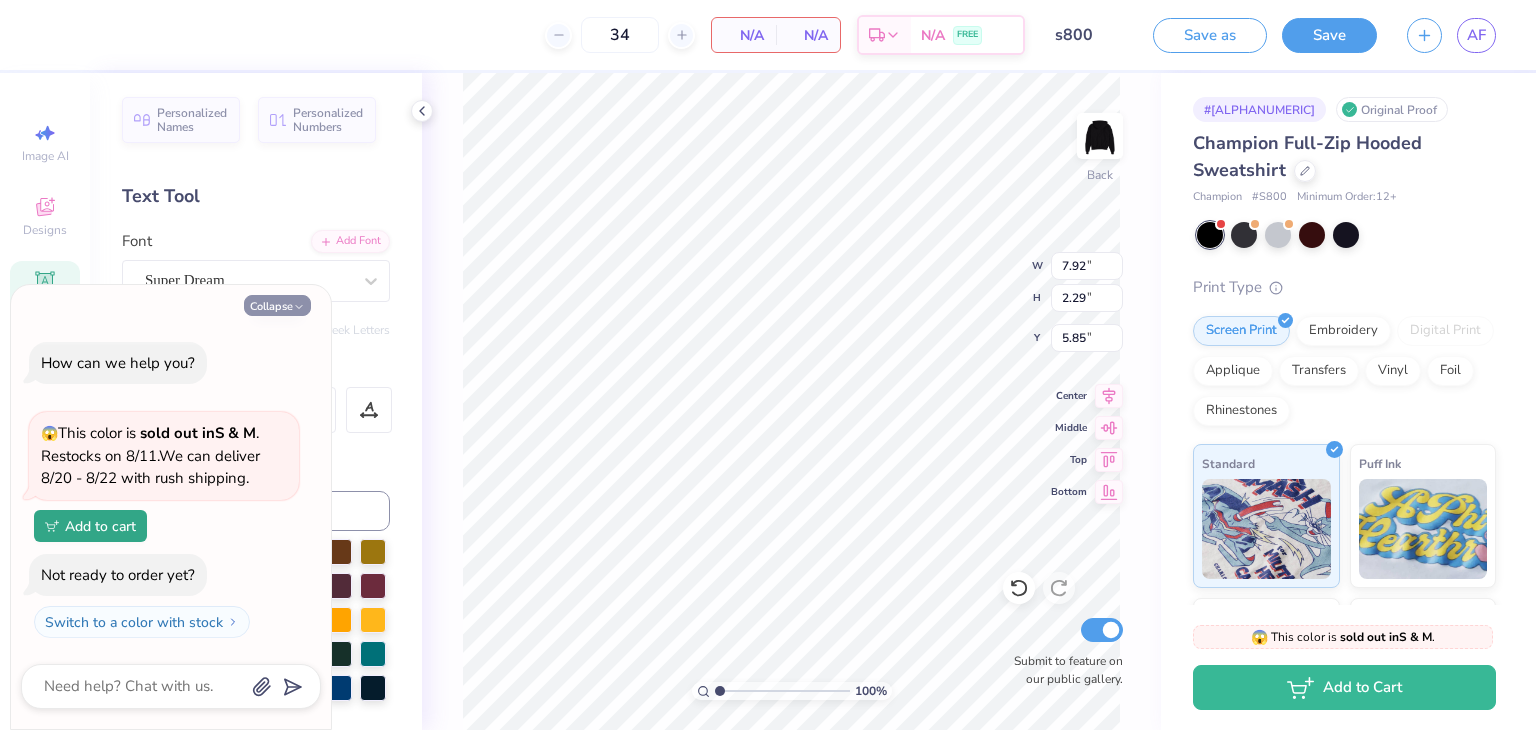 click on "Collapse" at bounding box center (277, 305) 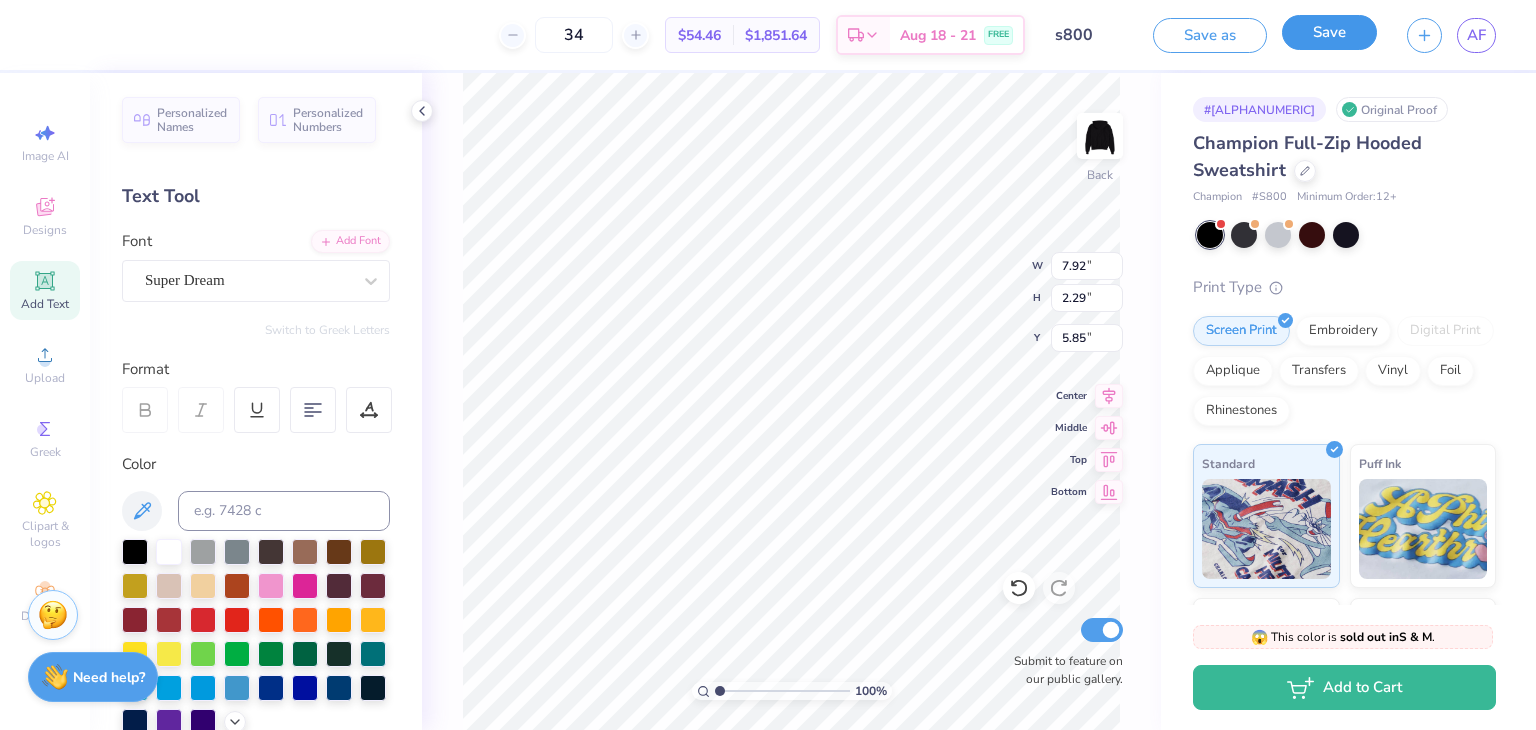 click on "Save" at bounding box center [1329, 32] 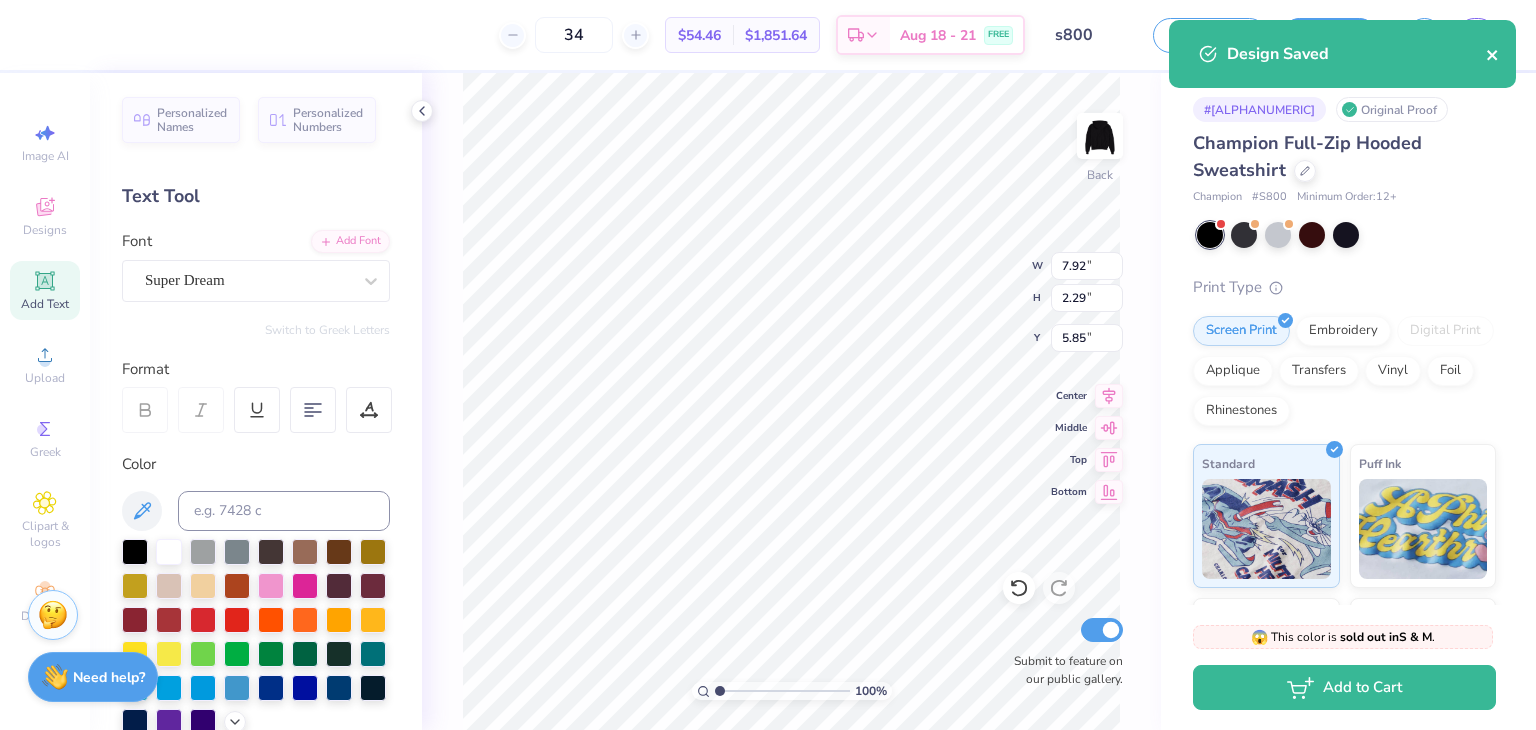 click 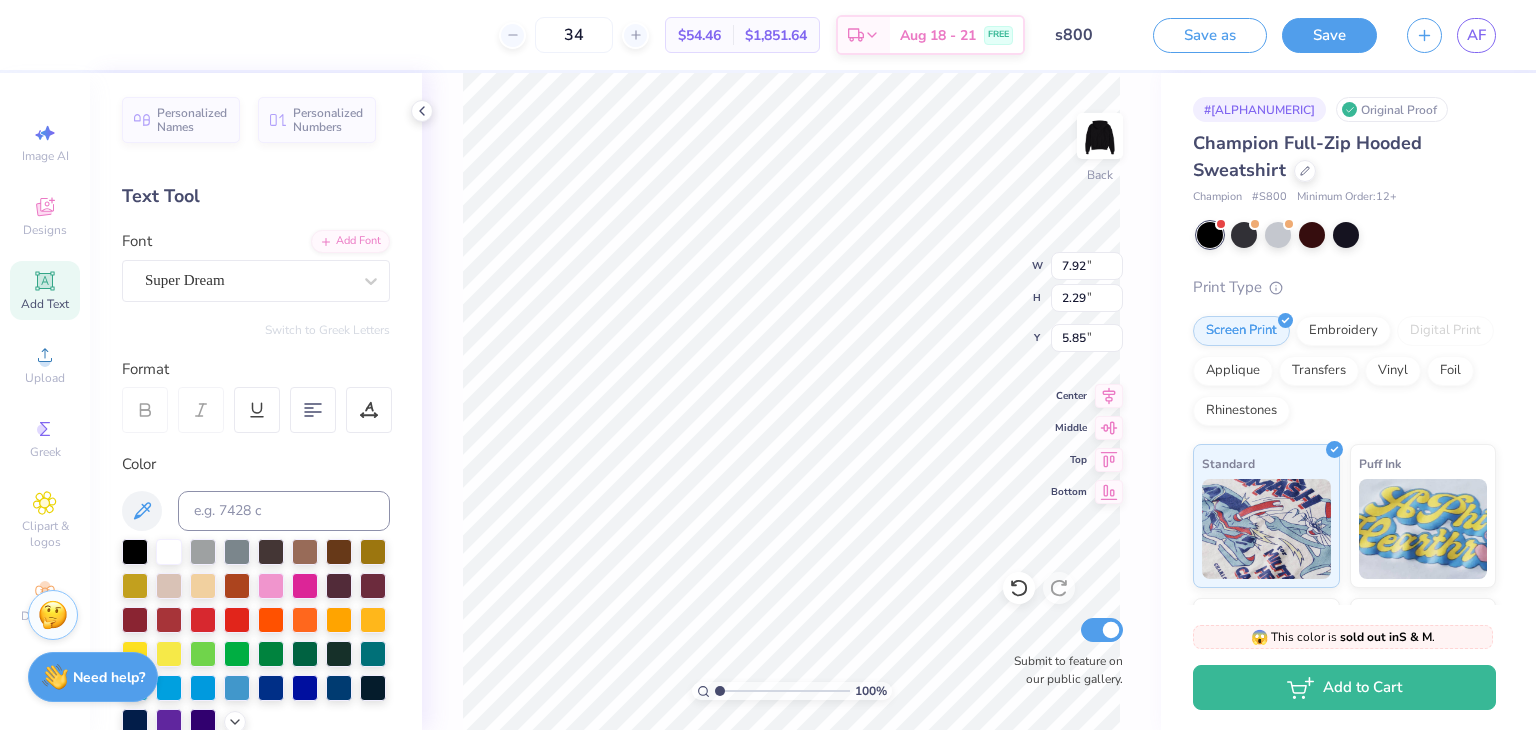 click on "Design Saved" at bounding box center [1342, 20] 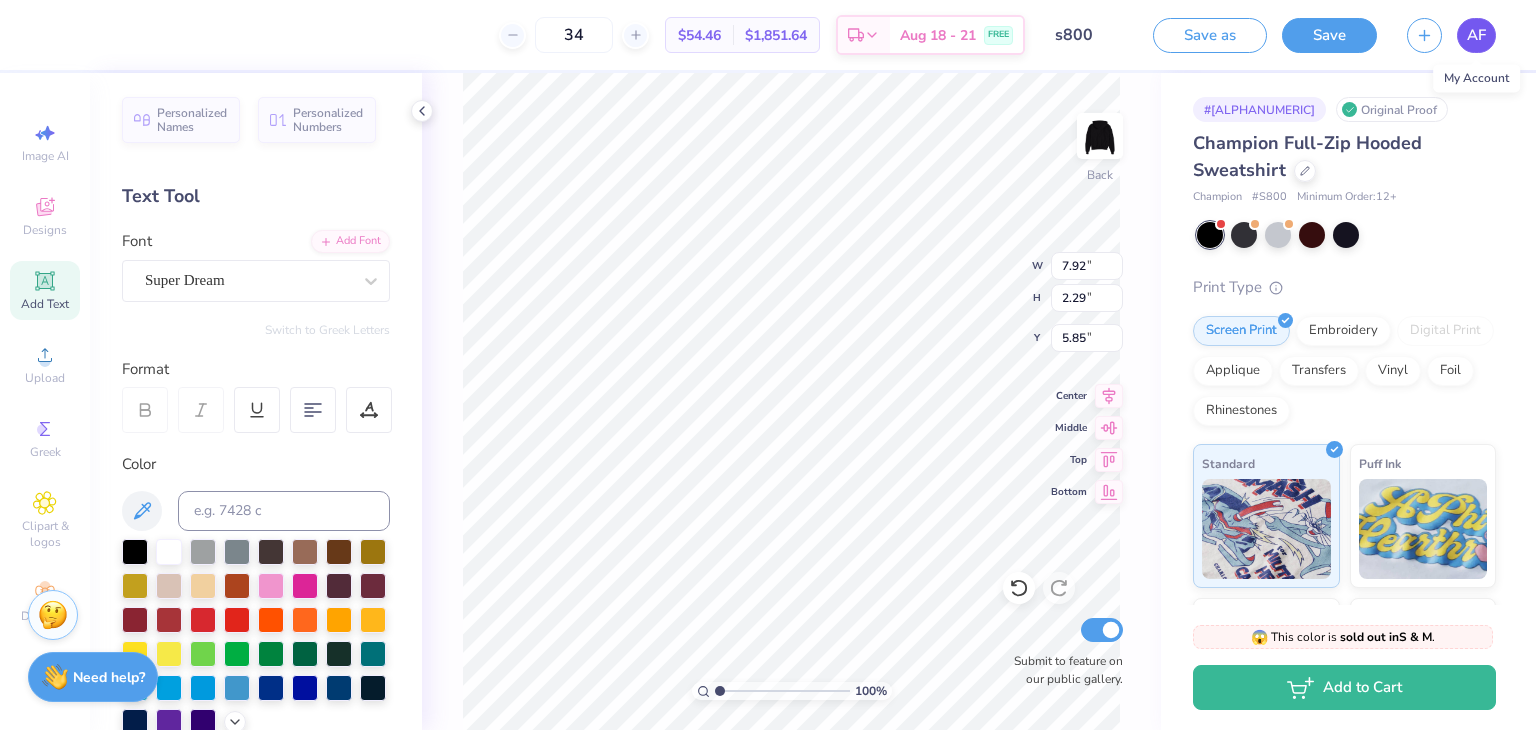 click on "AF" at bounding box center [1476, 35] 